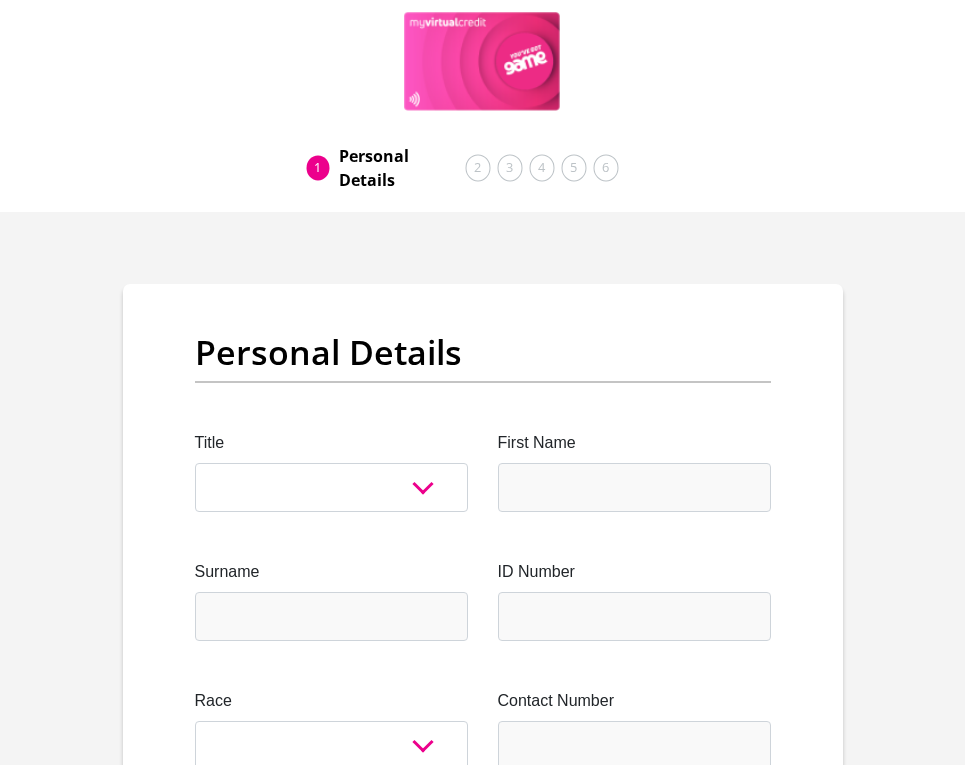 scroll, scrollTop: 0, scrollLeft: 0, axis: both 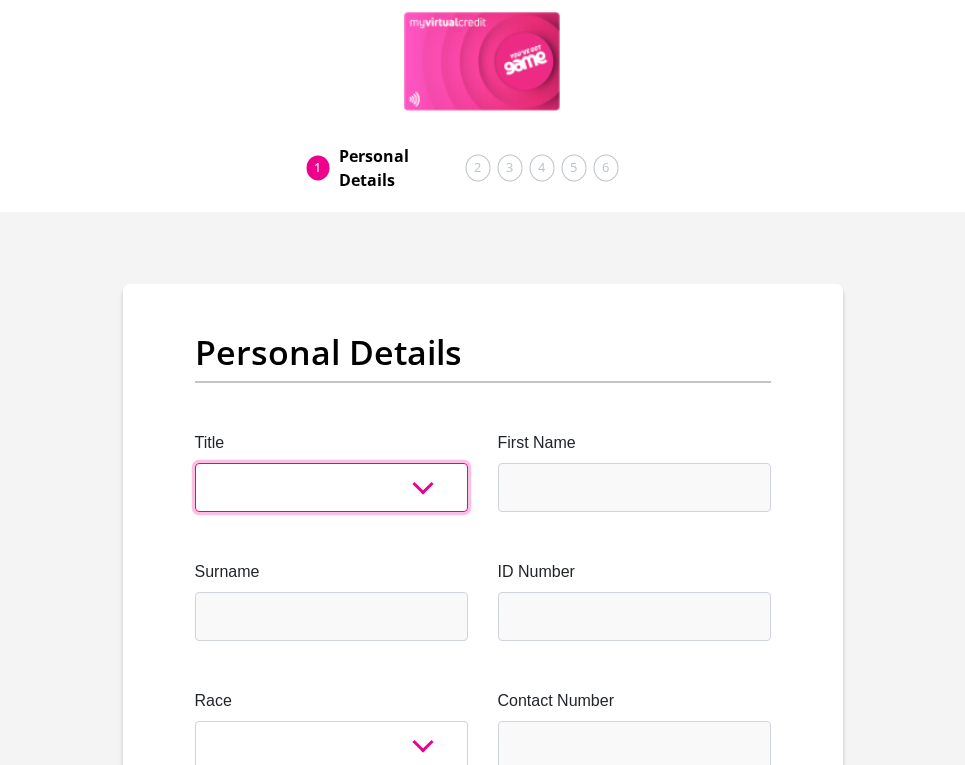 click on "Mr
Ms
Mrs
Dr
Other" at bounding box center [331, 487] 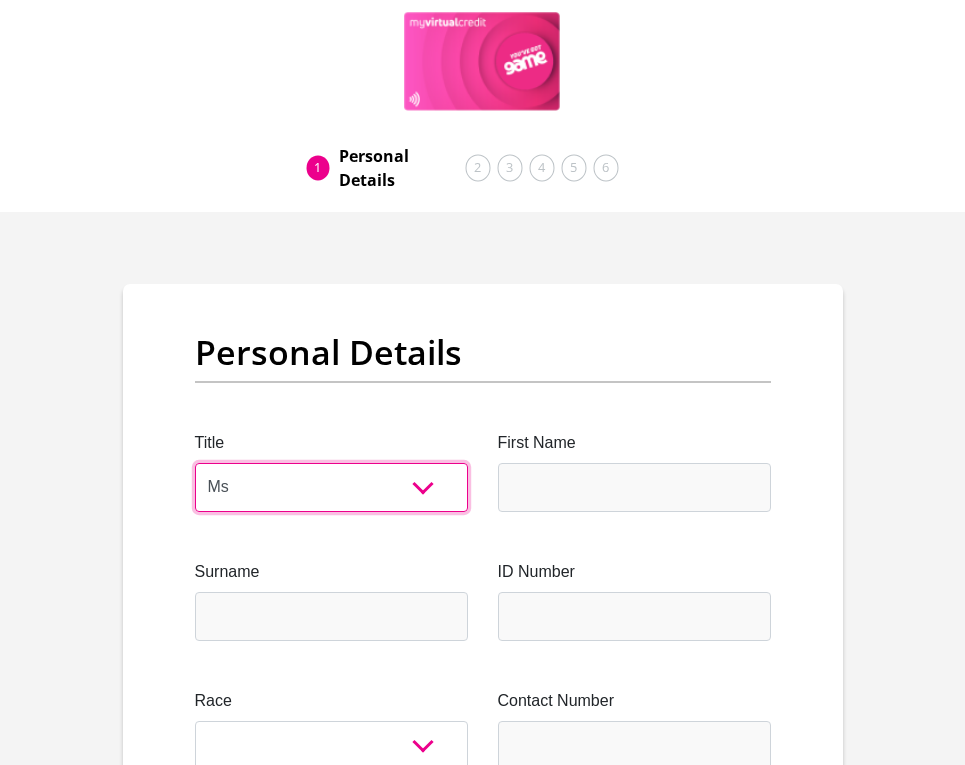 click on "Mr
Ms
Mrs
Dr
Other" at bounding box center (331, 487) 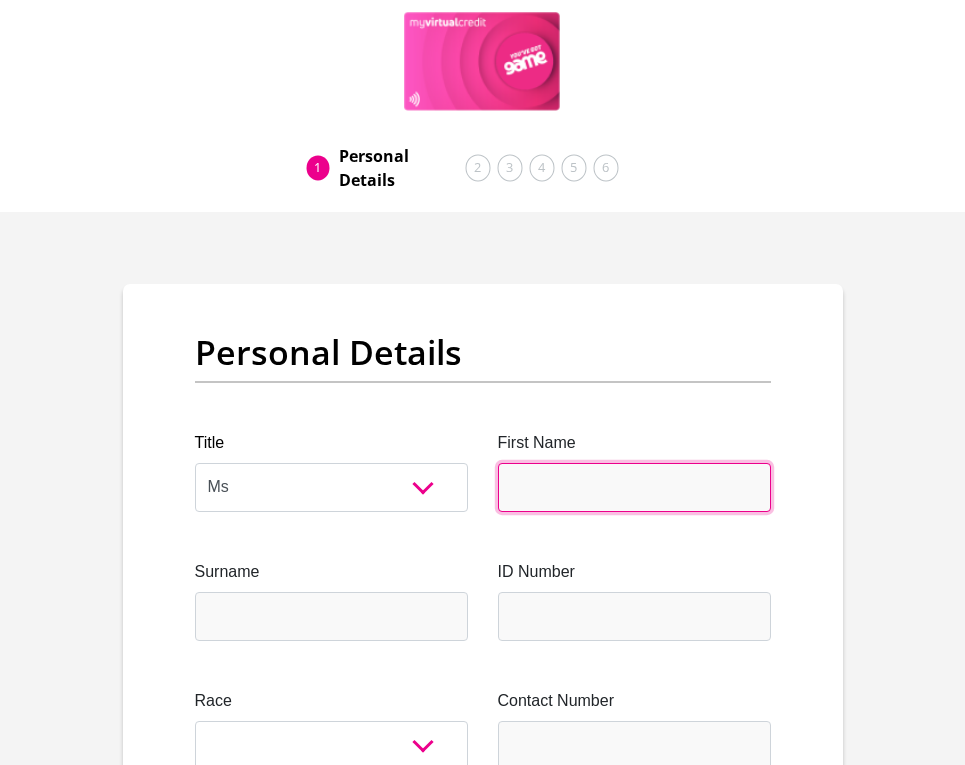 click on "First Name" at bounding box center (634, 487) 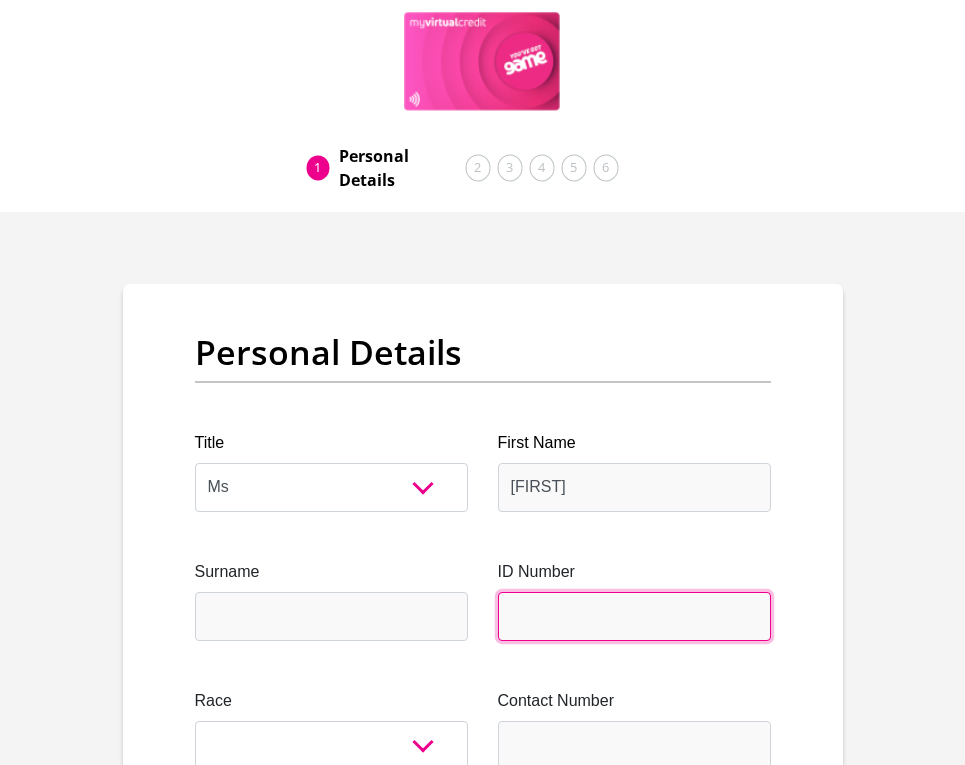 click on "ID Number" at bounding box center (634, 616) 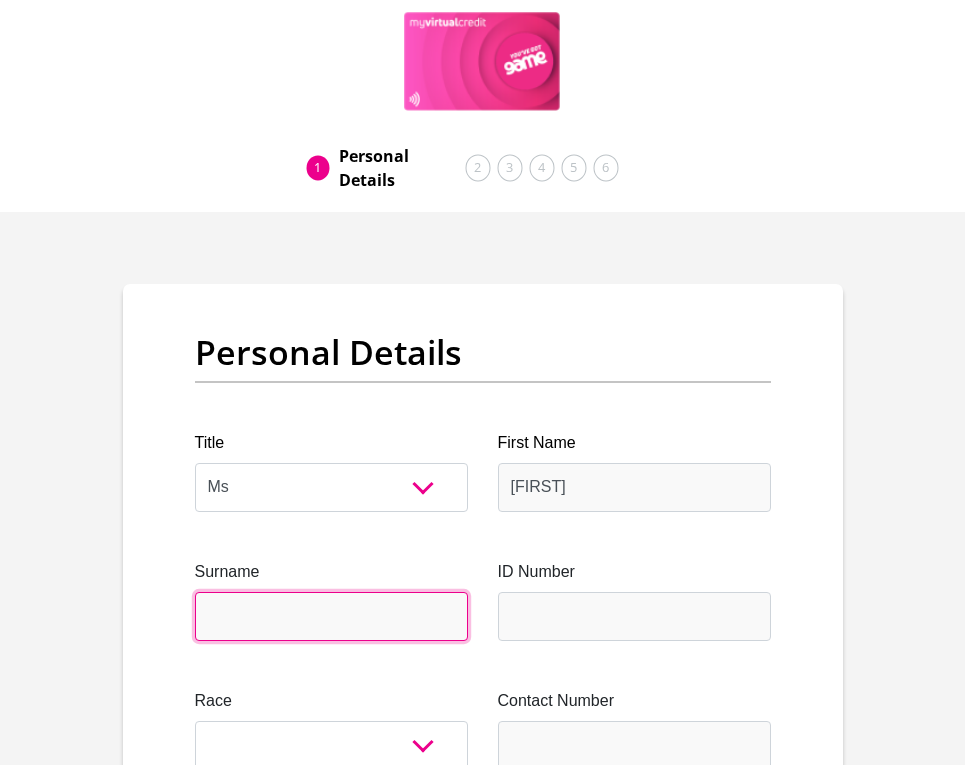 drag, startPoint x: 333, startPoint y: 623, endPoint x: 358, endPoint y: 618, distance: 25.495098 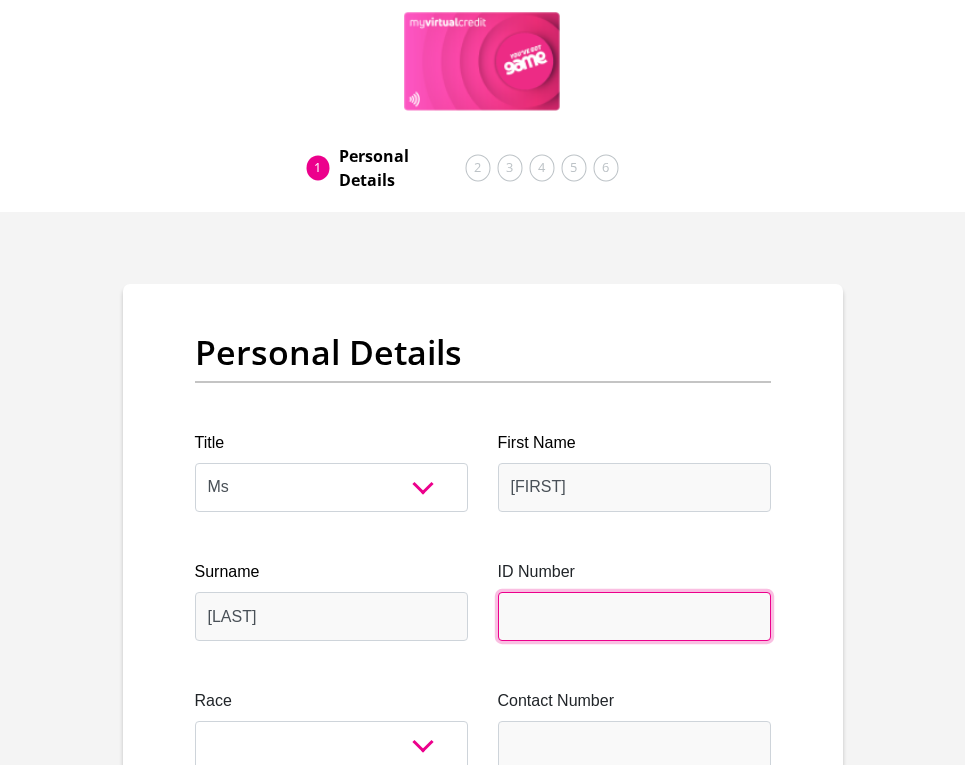 click on "ID Number" at bounding box center [634, 616] 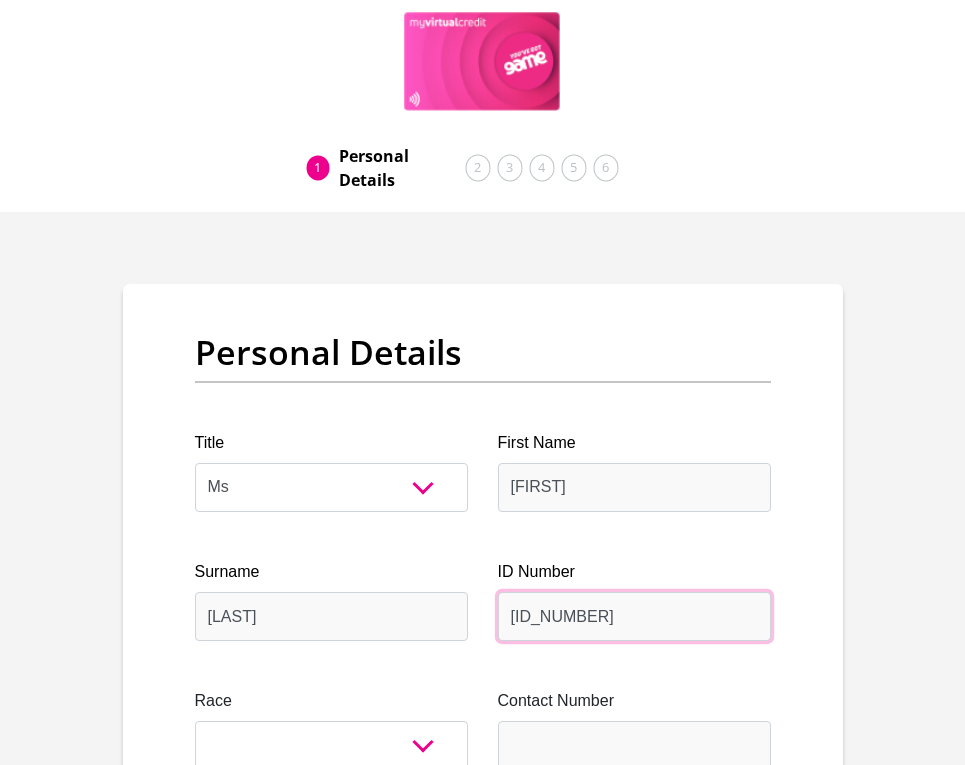 type on "[ID_NUMBER]" 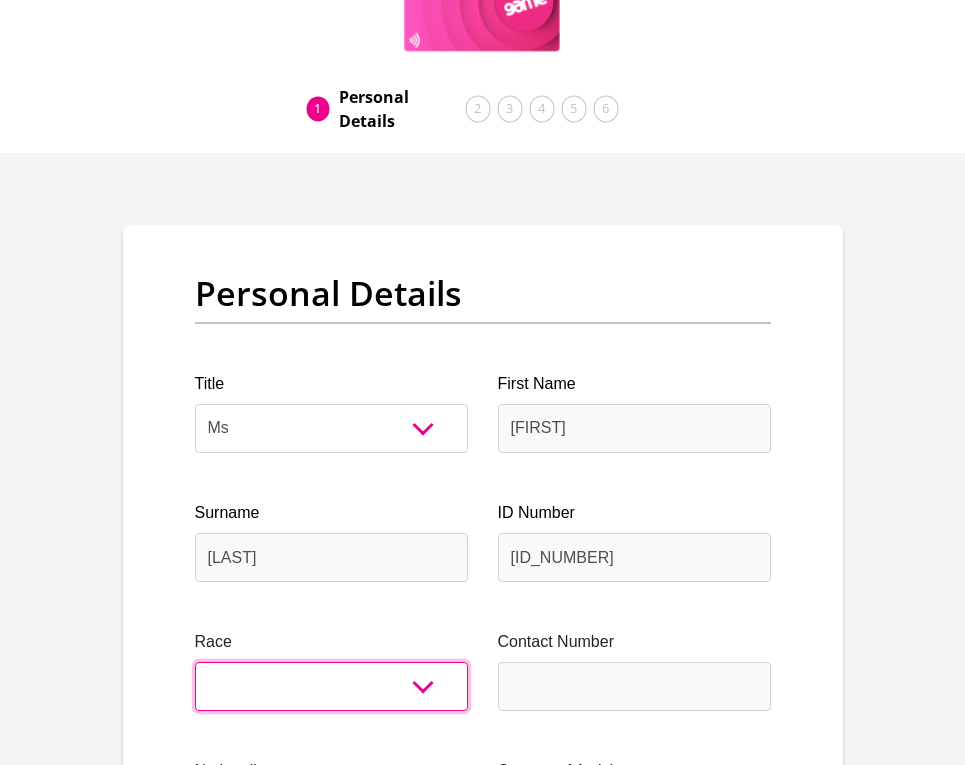scroll, scrollTop: 105, scrollLeft: 0, axis: vertical 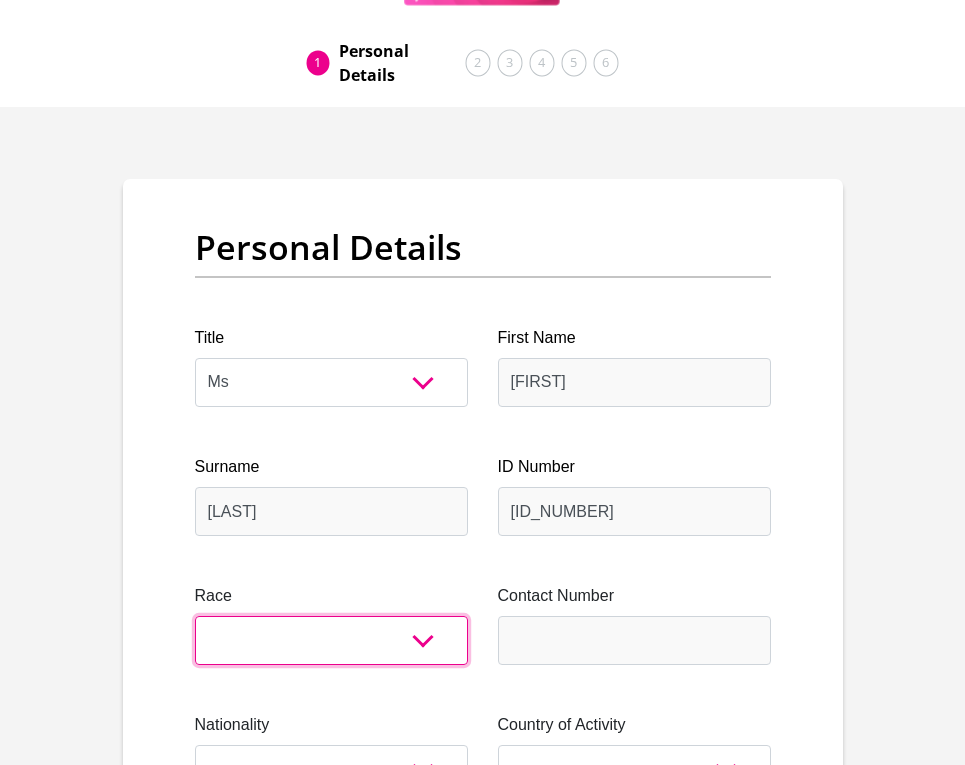 select on "2" 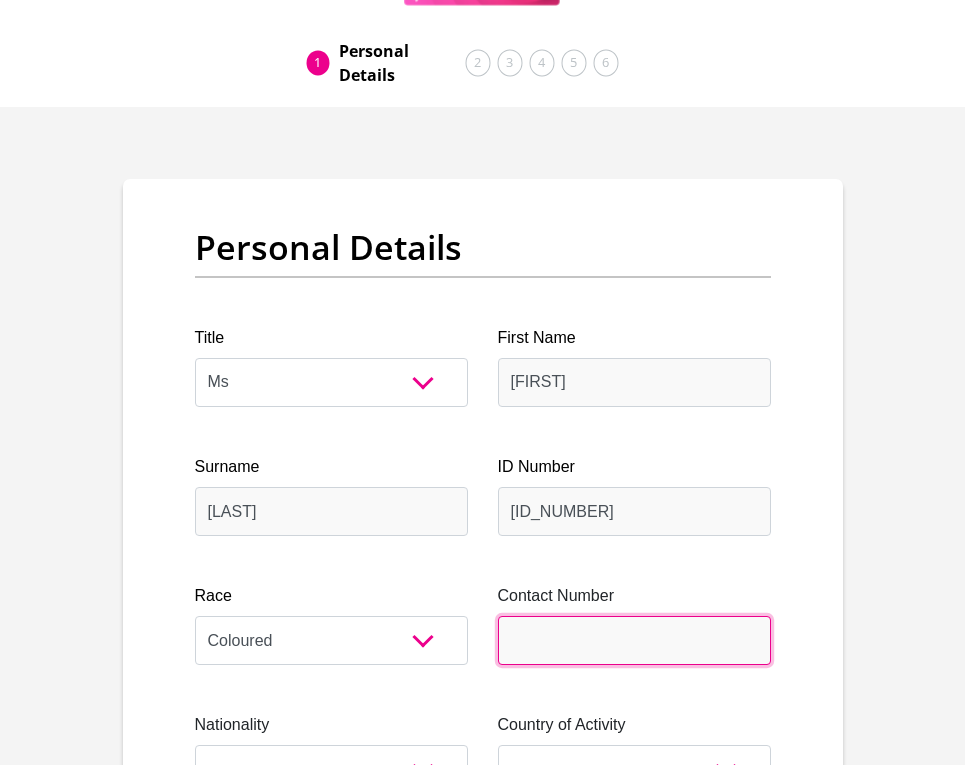 click on "Contact Number" at bounding box center [634, 640] 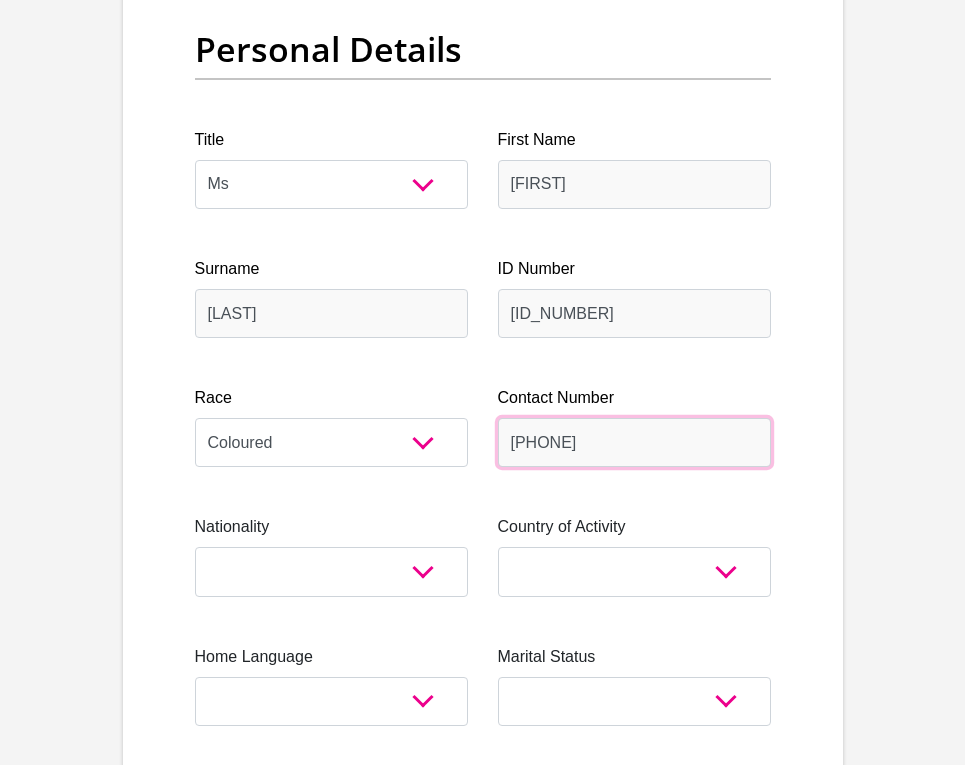 scroll, scrollTop: 305, scrollLeft: 0, axis: vertical 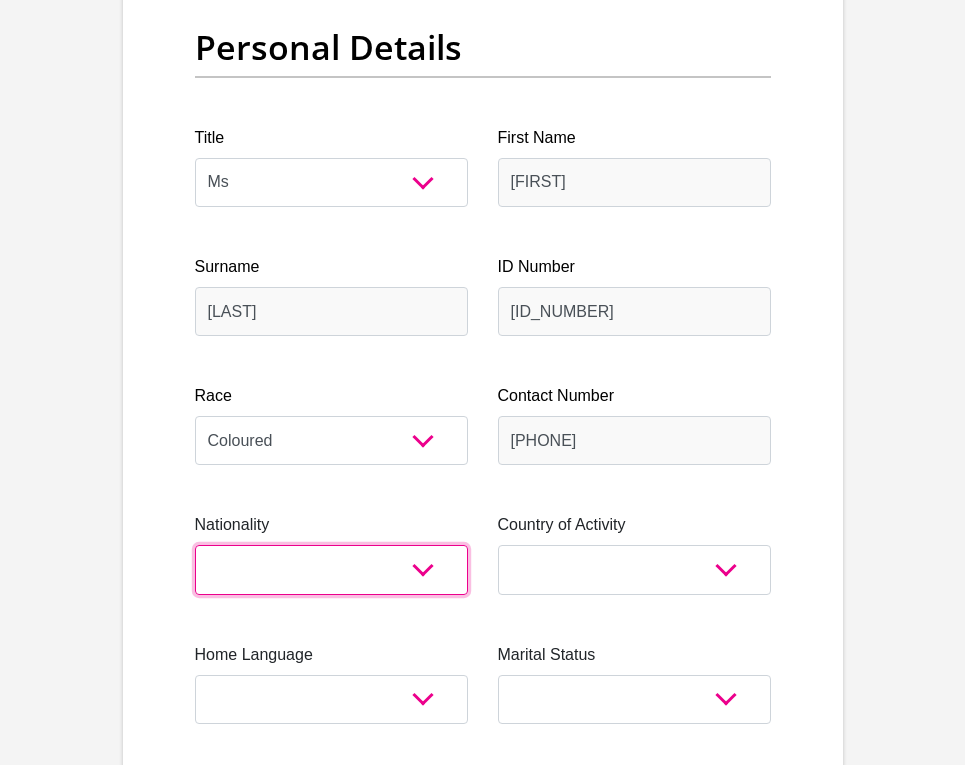 click on "South Africa
Afghanistan
Aland Islands
Albania
Algeria
America Samoa
American Virgin Islands
Andorra
Angola
Anguilla
Antarctica
Antigua and Barbuda
Argentina
Armenia
Aruba
Ascension Island
Australia
Austria
Azerbaijan
Bahamas
Bahrain
Bangladesh
Barbados
Chad" at bounding box center (331, 569) 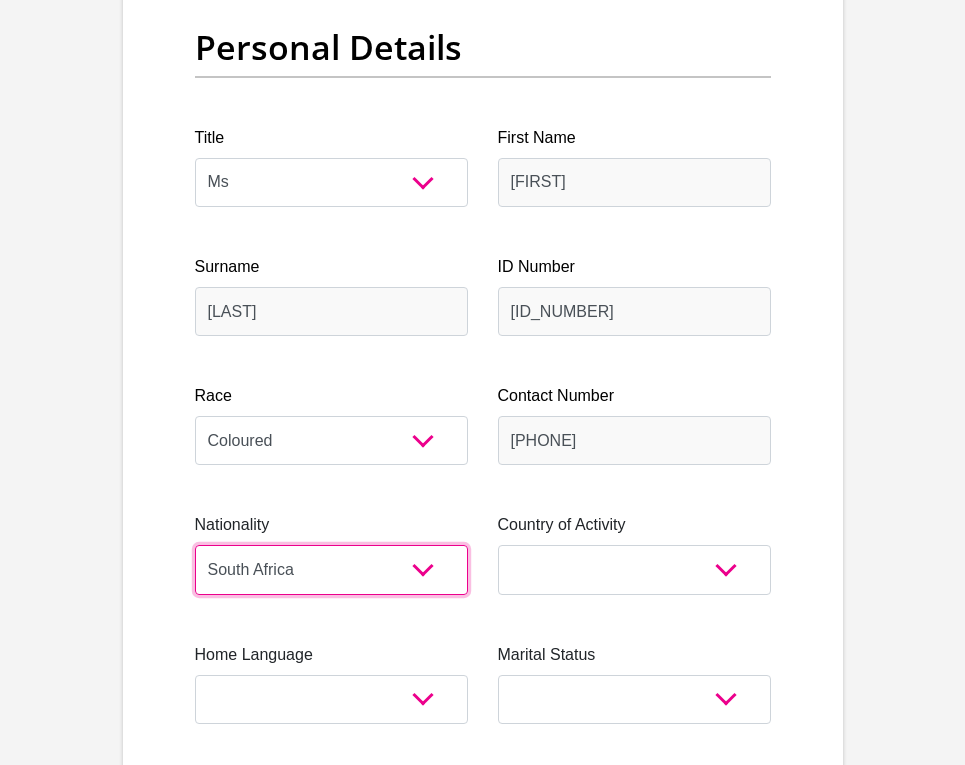 click on "South Africa
Afghanistan
Aland Islands
Albania
Algeria
America Samoa
American Virgin Islands
Andorra
Angola
Anguilla
Antarctica
Antigua and Barbuda
Argentina
Armenia
Aruba
Ascension Island
Australia
Austria
Azerbaijan
Bahamas
Bahrain
Bangladesh
Barbados
Chad" at bounding box center [331, 569] 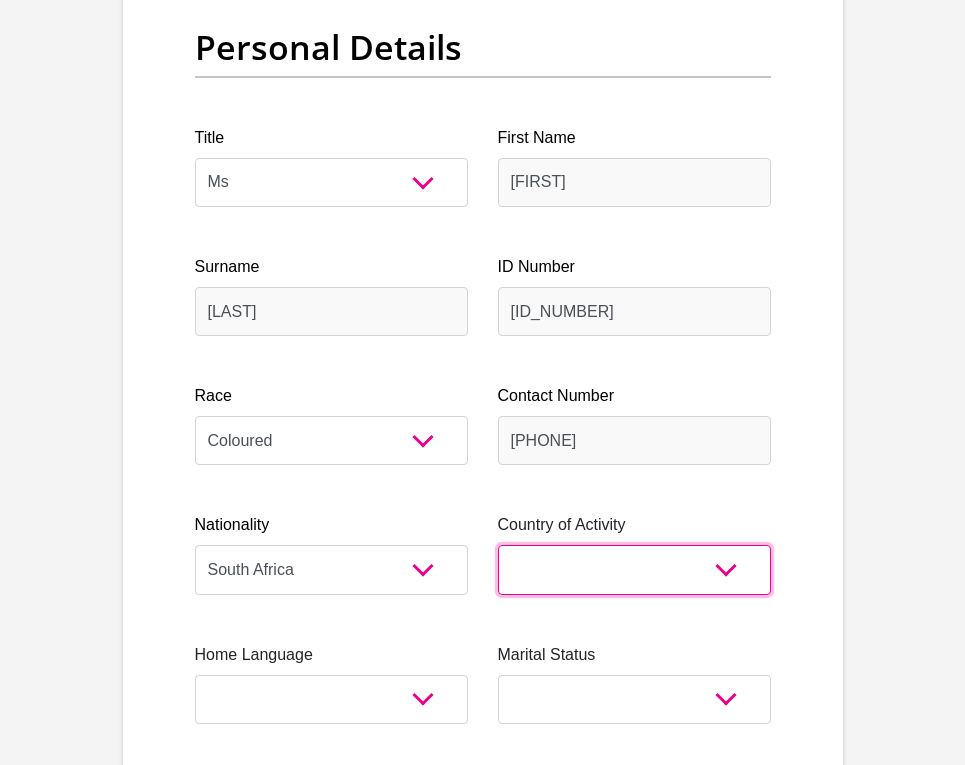 click on "South Africa
Afghanistan
Aland Islands
Albania
Algeria
America Samoa
American Virgin Islands
Andorra
Angola
Anguilla
Antarctica
Antigua and Barbuda
Argentina
Armenia
Aruba
Ascension Island
Australia
Austria
Azerbaijan
Chad" at bounding box center (634, 569) 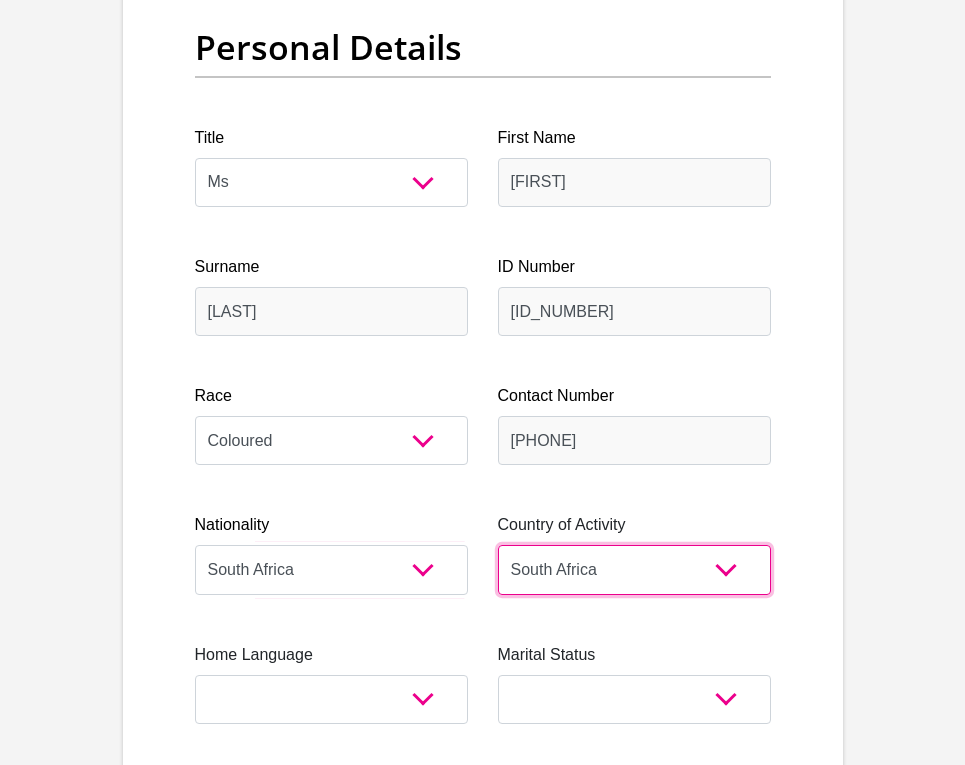 click on "South Africa
Afghanistan
Aland Islands
Albania
Algeria
America Samoa
American Virgin Islands
Andorra
Angola
Anguilla
Antarctica
Antigua and Barbuda
Argentina
Armenia
Aruba
Ascension Island
Australia
Austria
Azerbaijan
Chad" at bounding box center (634, 569) 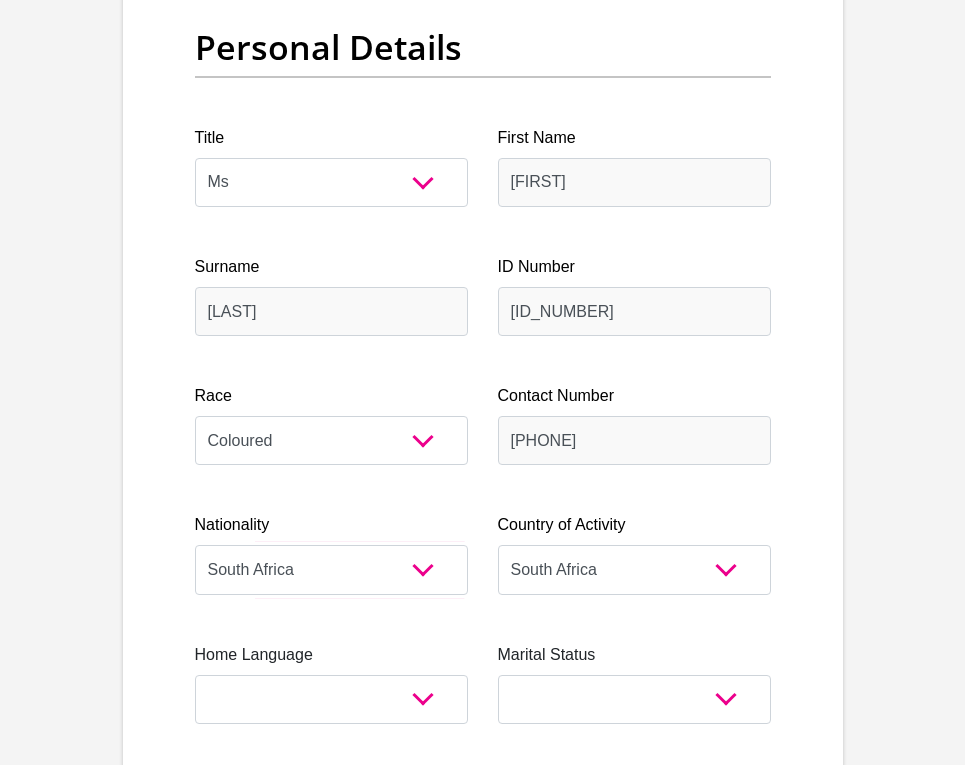 click on "Title
Mr
Ms
Mrs
Dr
Other
First Name
[FIRST]
Surname
[LAST]
ID Number
[ID_NUMBER]
Please input valid ID number
Race
Black
Coloured
Indian
White
Other
Contact Number
[PHONE]
Please input valid contact number
Nationality
South Africa
Afghanistan
Aland Islands  Algeria  Aruba" at bounding box center (483, 3739) 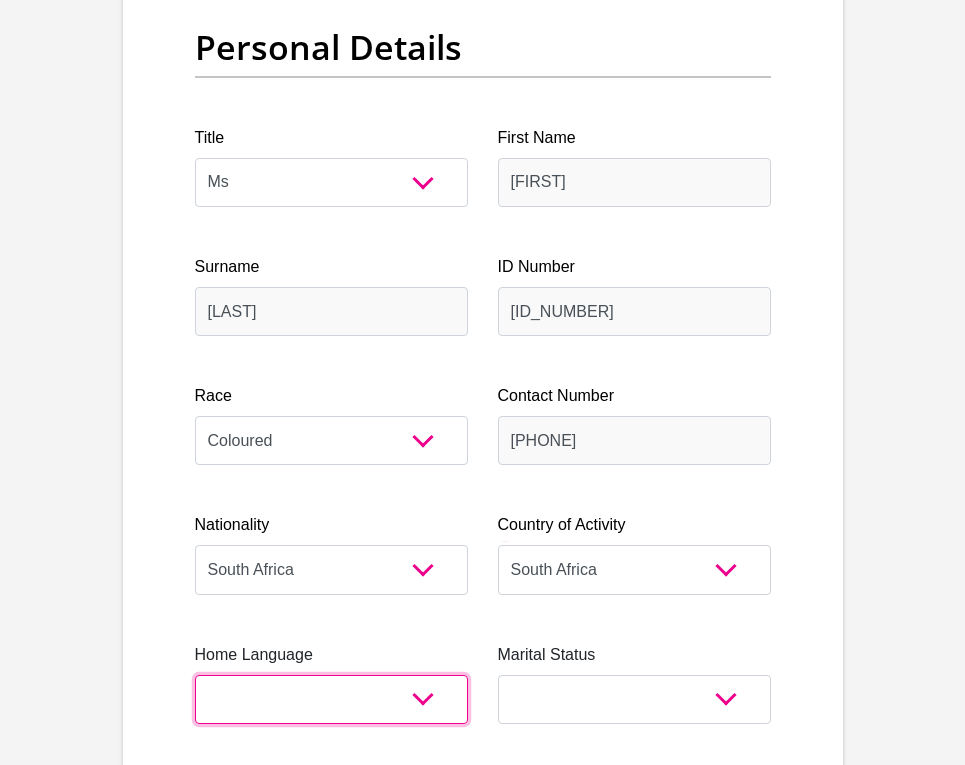 drag, startPoint x: 430, startPoint y: 707, endPoint x: 425, endPoint y: 677, distance: 30.413813 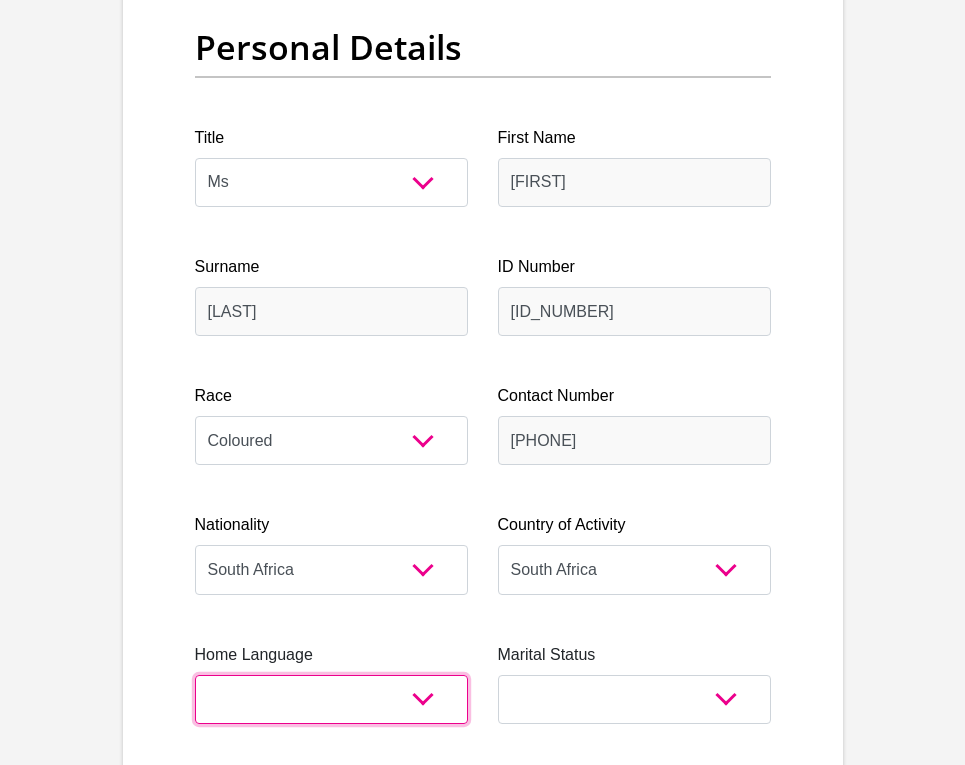 select on "eng" 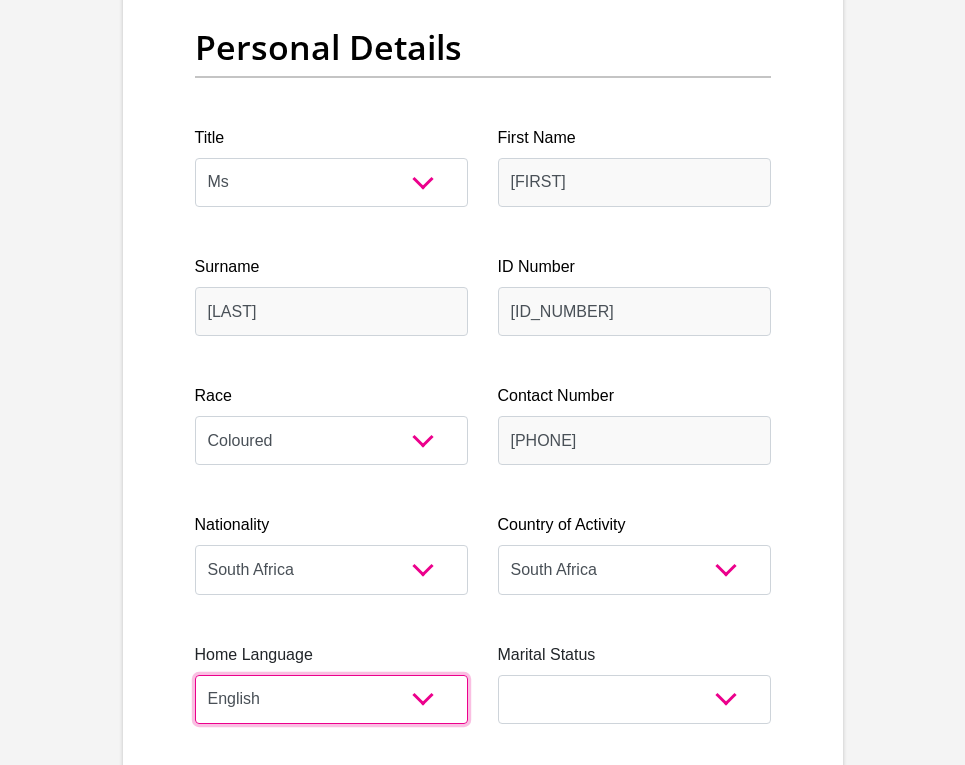 click on "Afrikaans
English
Sepedi
South Ndebele
Southern Sotho
Swati
Tsonga
Tswana
Venda
Xhosa
Zulu
Other" at bounding box center [331, 699] 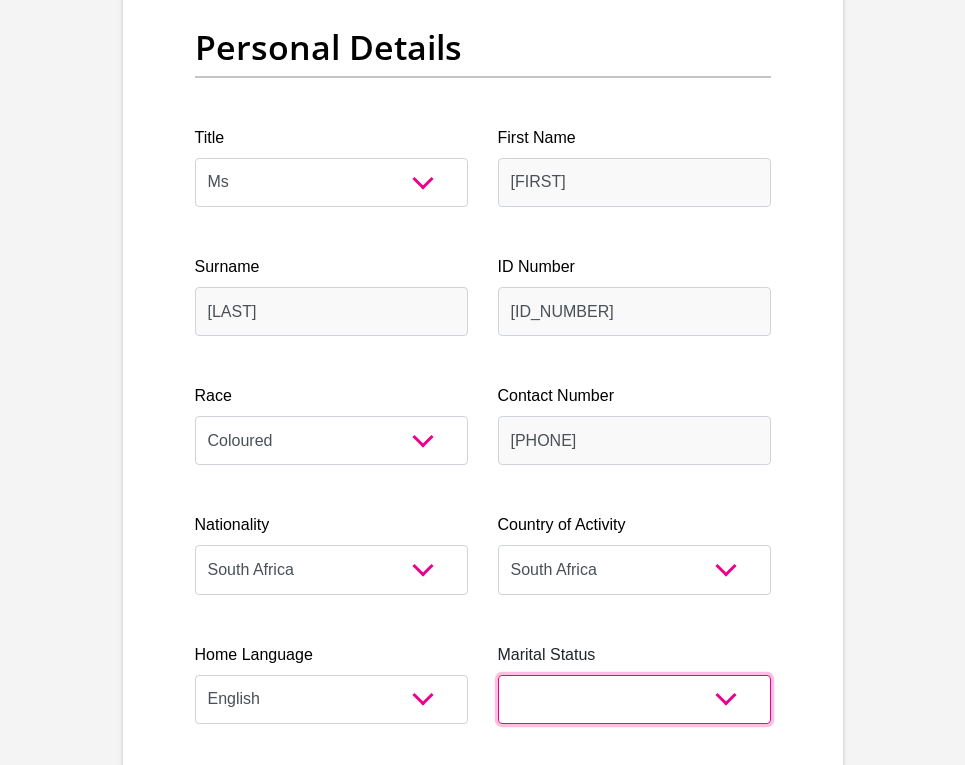 click on "Married ANC
Single
Divorced
Widowed
Married COP or Customary Law" at bounding box center (634, 699) 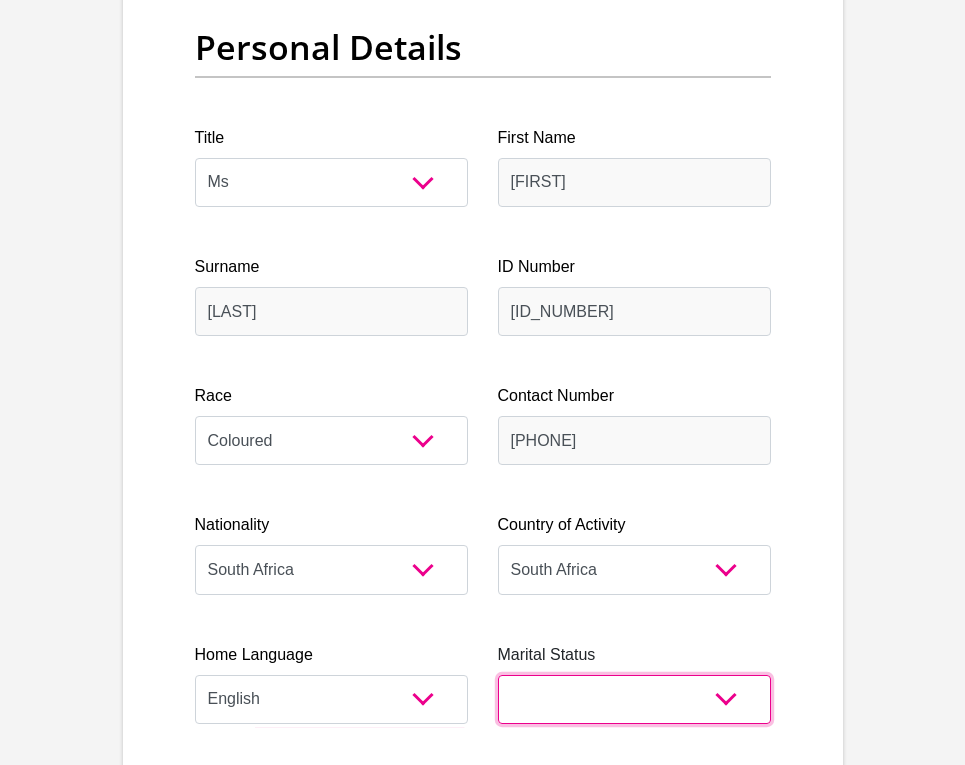 select on "2" 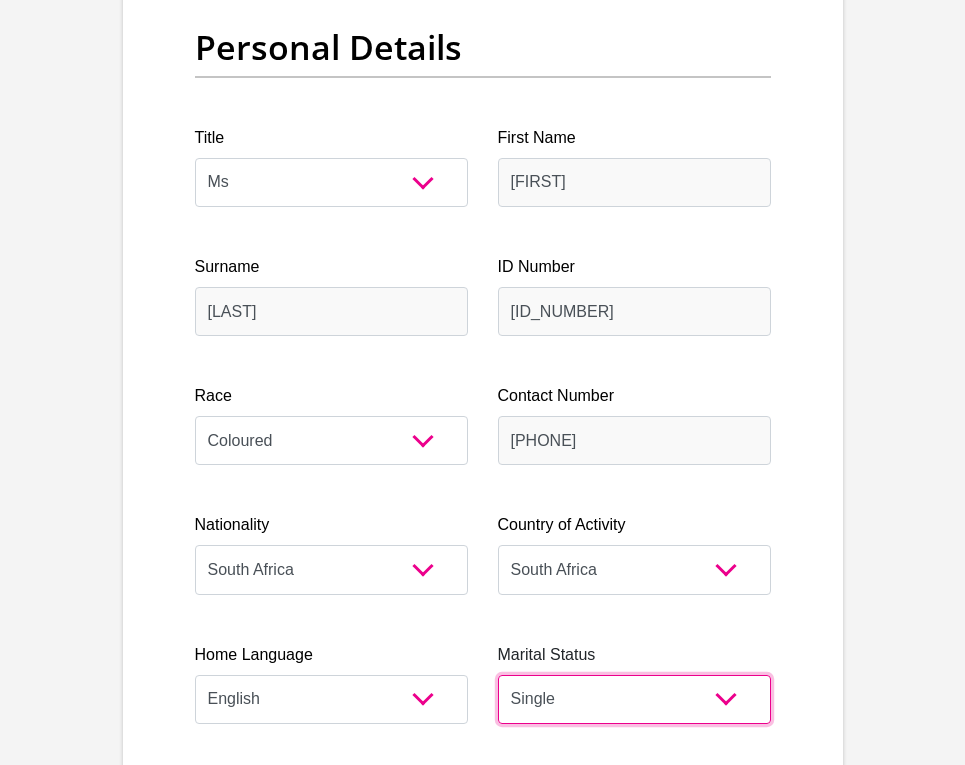 click on "Married ANC
Single
Divorced
Widowed
Married COP or Customary Law" at bounding box center (634, 699) 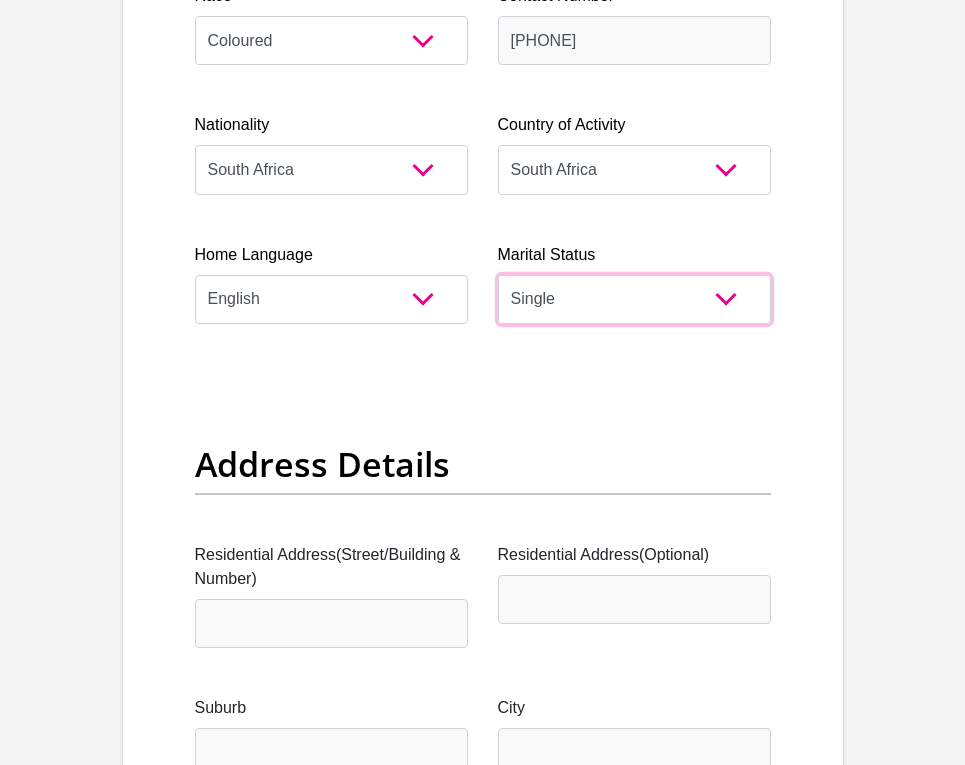 scroll, scrollTop: 905, scrollLeft: 0, axis: vertical 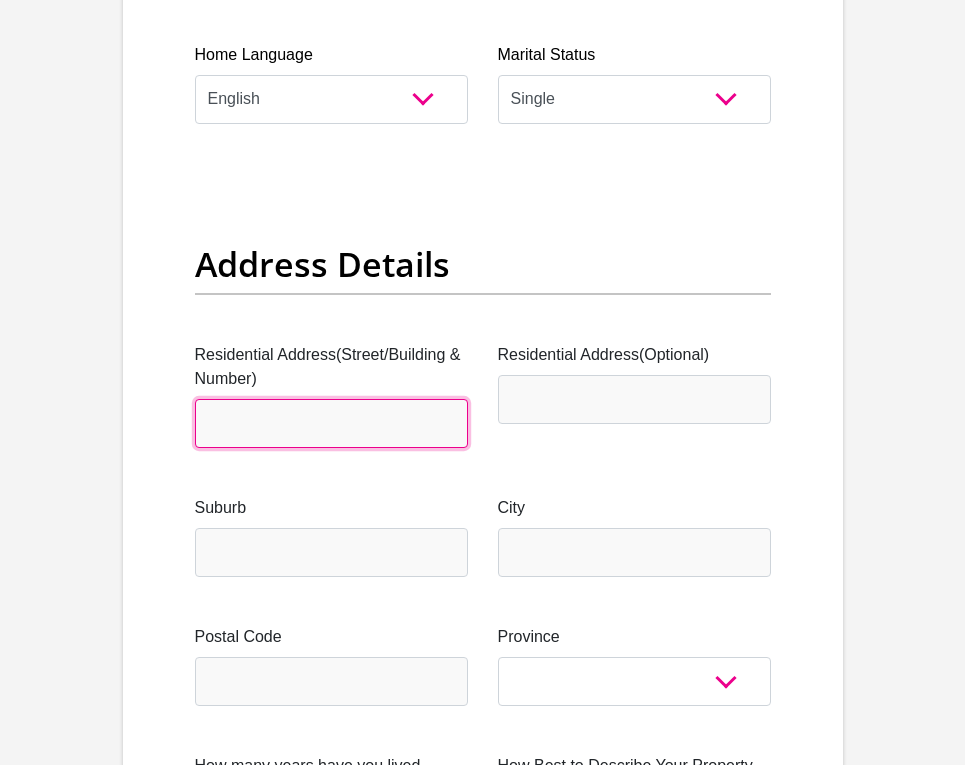 click on "Residential Address(Street/Building & Number)" at bounding box center [331, 423] 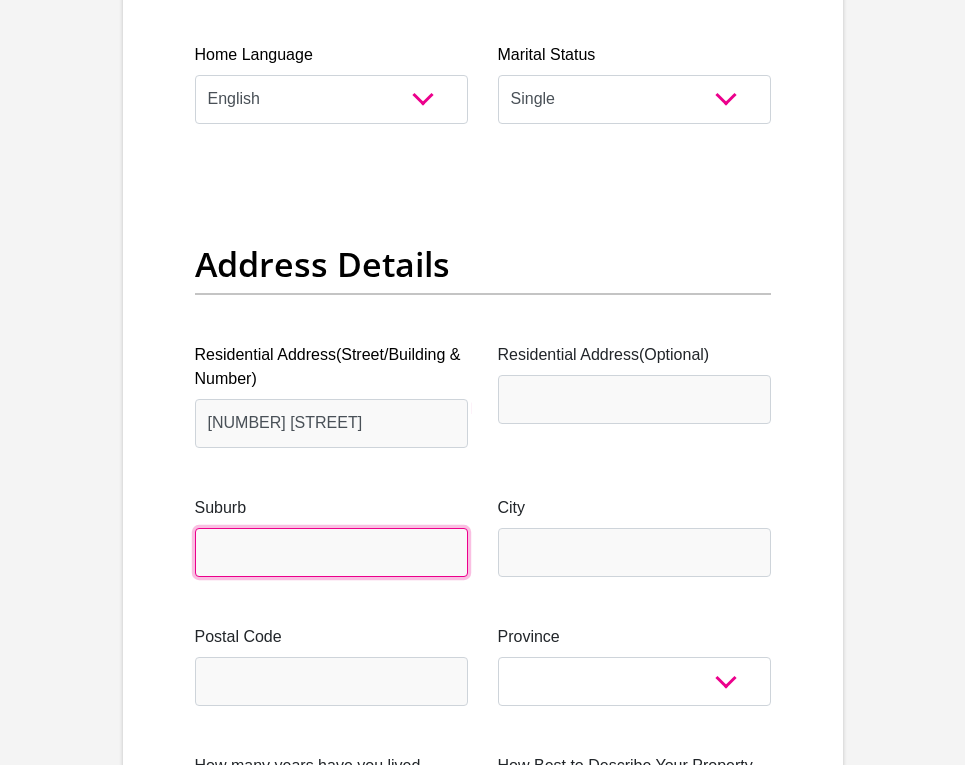 click on "Suburb" at bounding box center (331, 552) 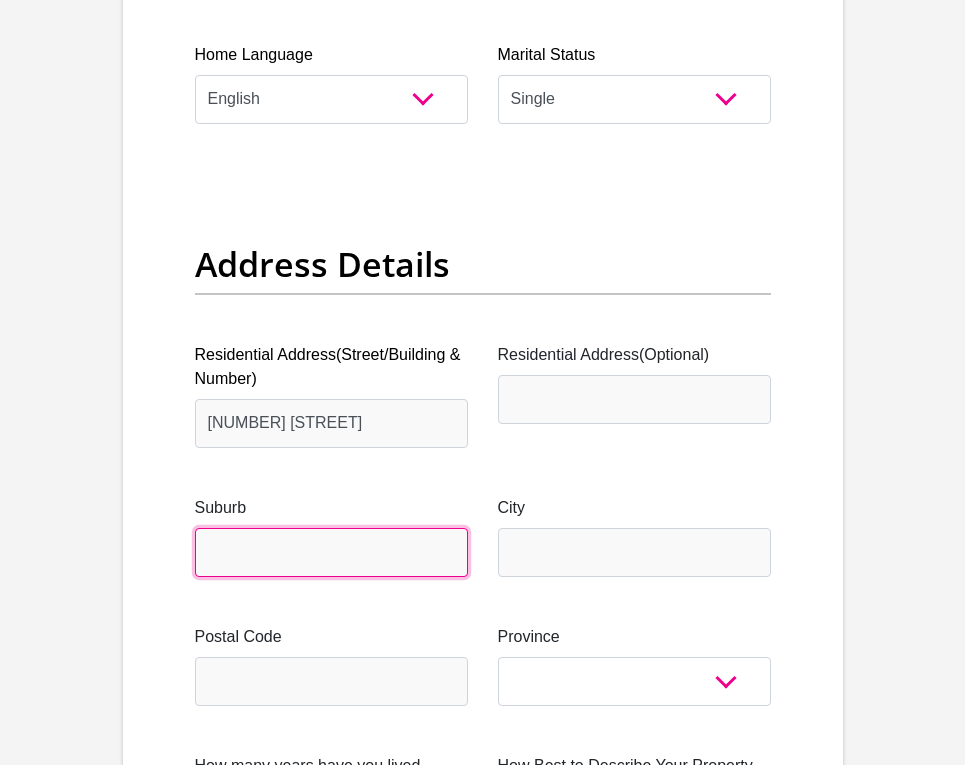 type on "[LOCATION]" 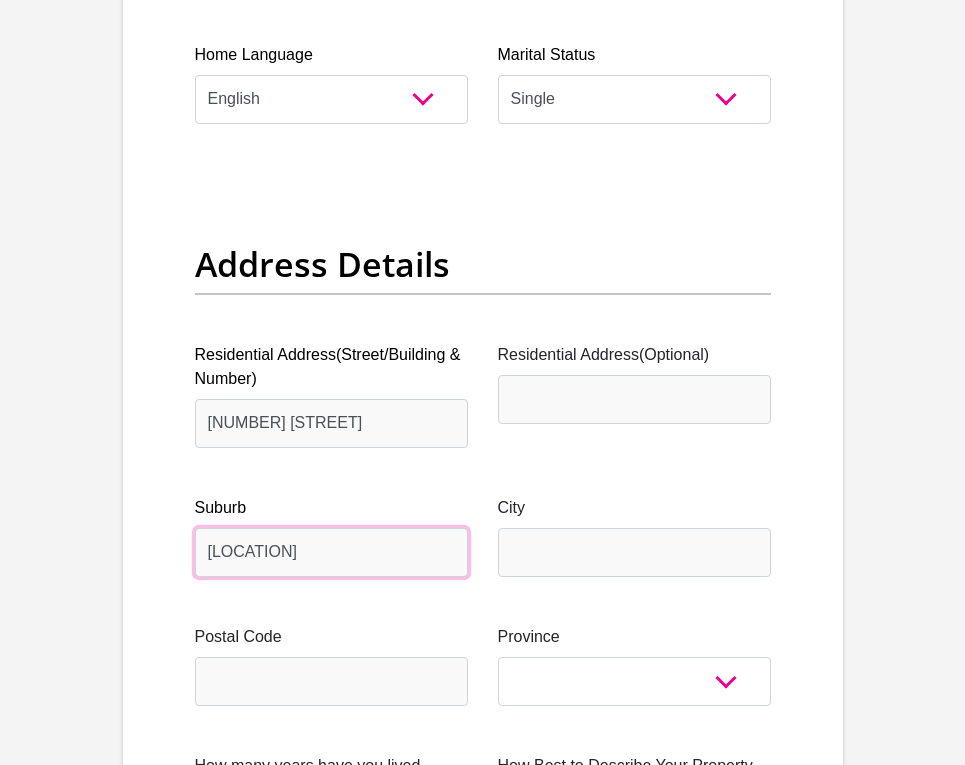 scroll, scrollTop: 1005, scrollLeft: 0, axis: vertical 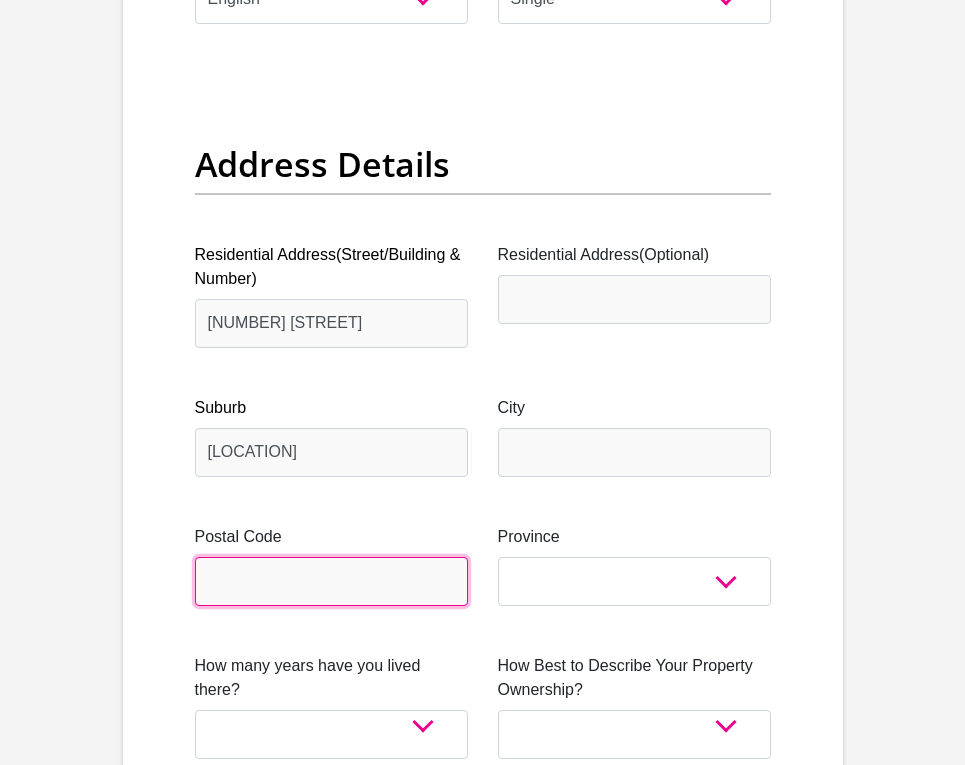 click on "Postal Code" at bounding box center [331, 581] 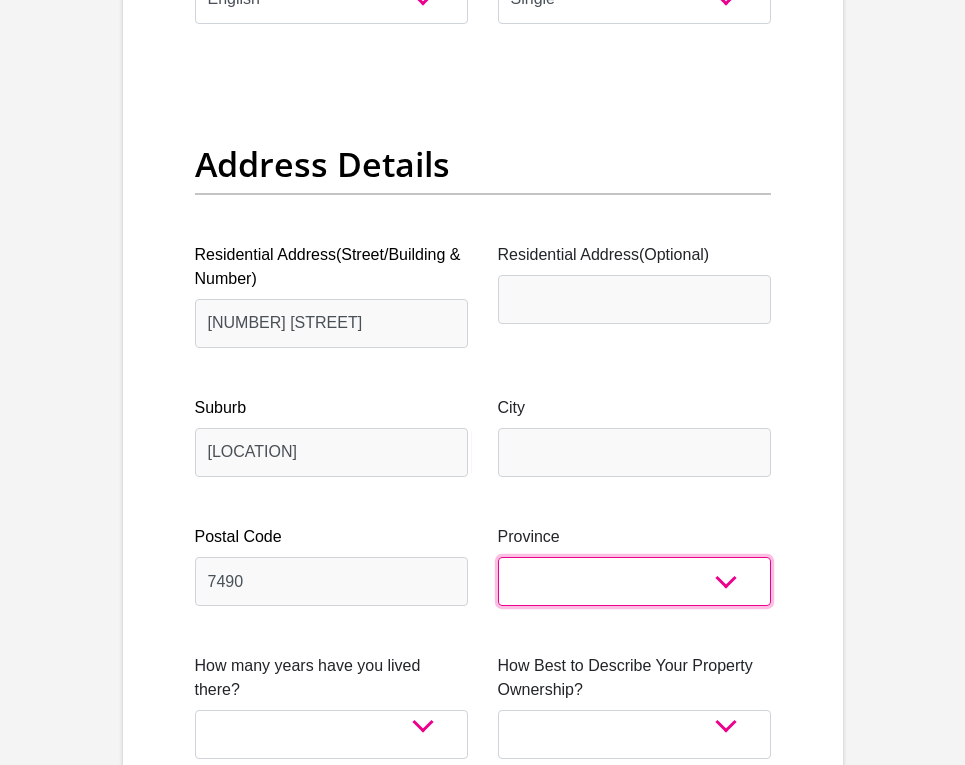 click on "Eastern Cape
Free State
Gauteng
KwaZulu-Natal
Limpopo
Mpumalanga
Northern Cape
North West
Western Cape" at bounding box center [634, 581] 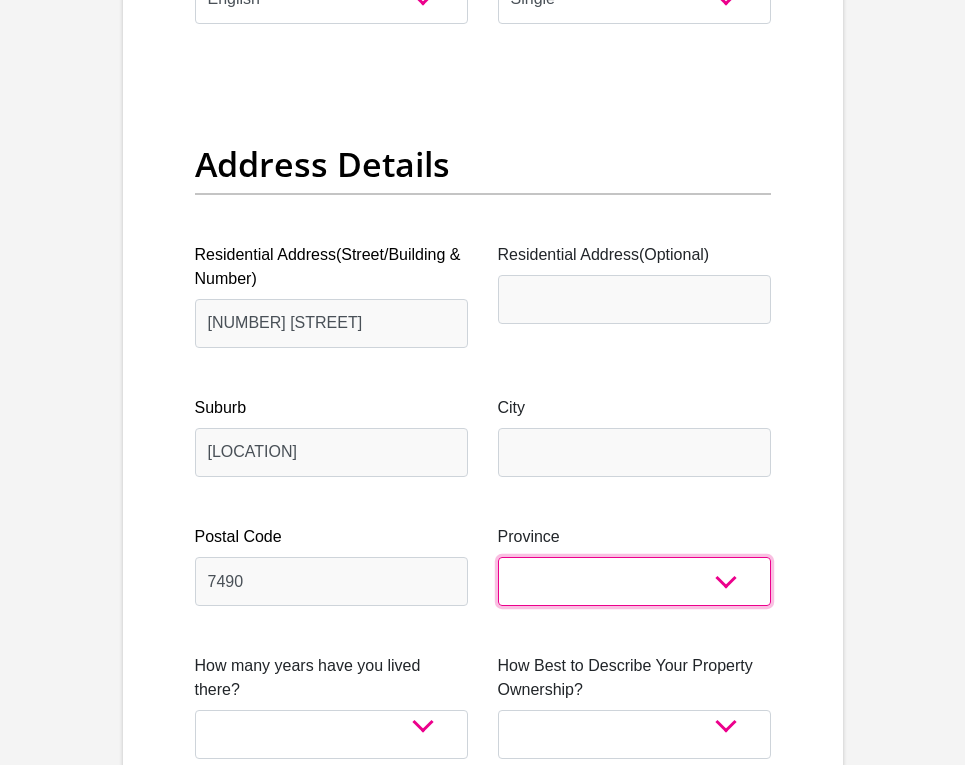 select on "Western Cape" 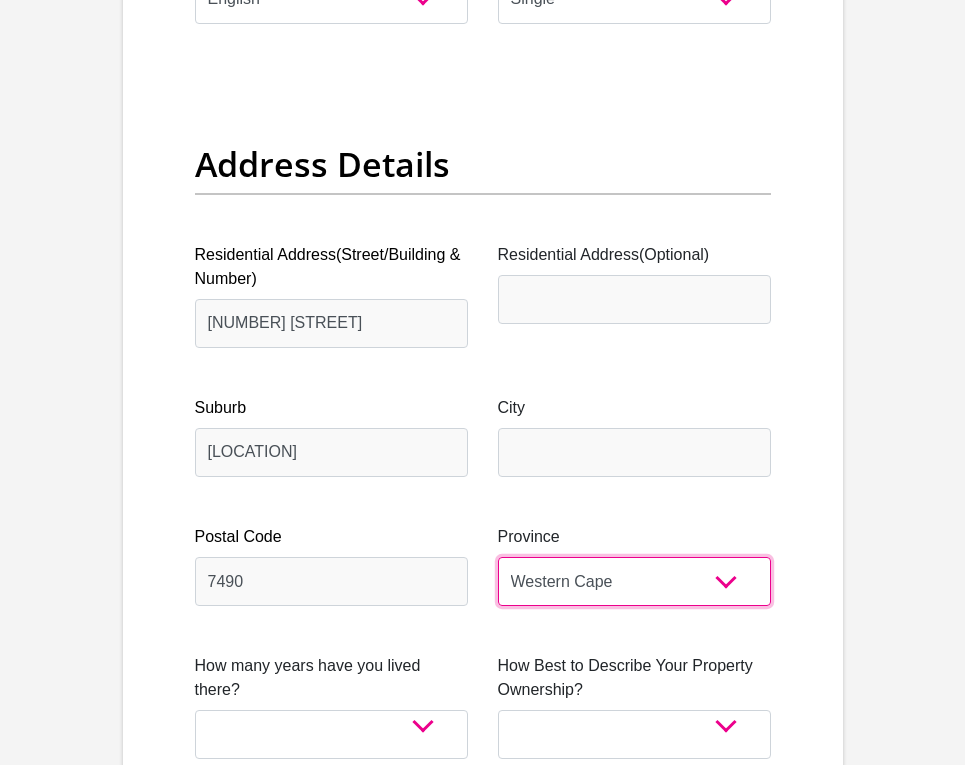 click on "Eastern Cape
Free State
Gauteng
KwaZulu-Natal
Limpopo
Mpumalanga
Northern Cape
North West
Western Cape" at bounding box center (634, 581) 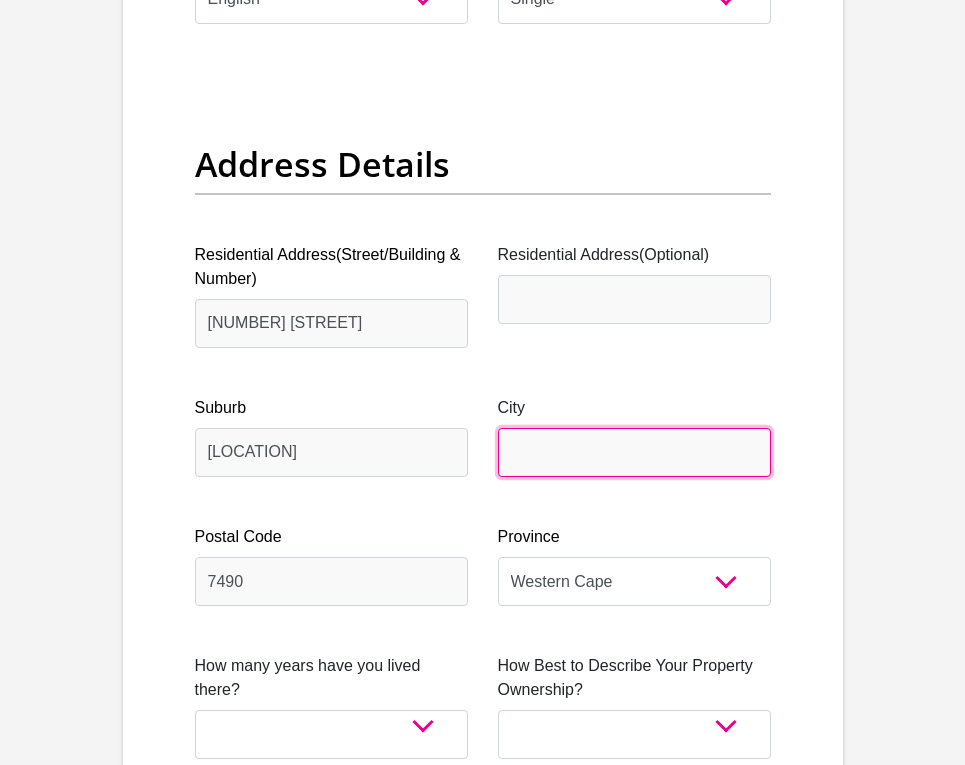 click on "City" at bounding box center (634, 452) 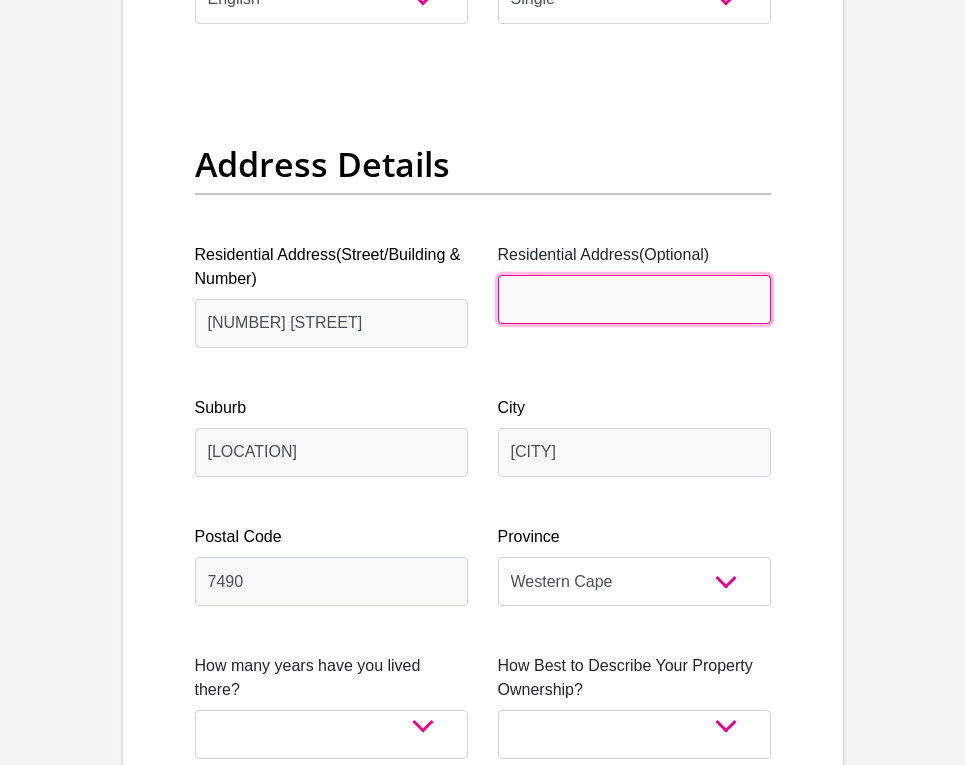 click on "Residential Address(Optional)" at bounding box center [634, 299] 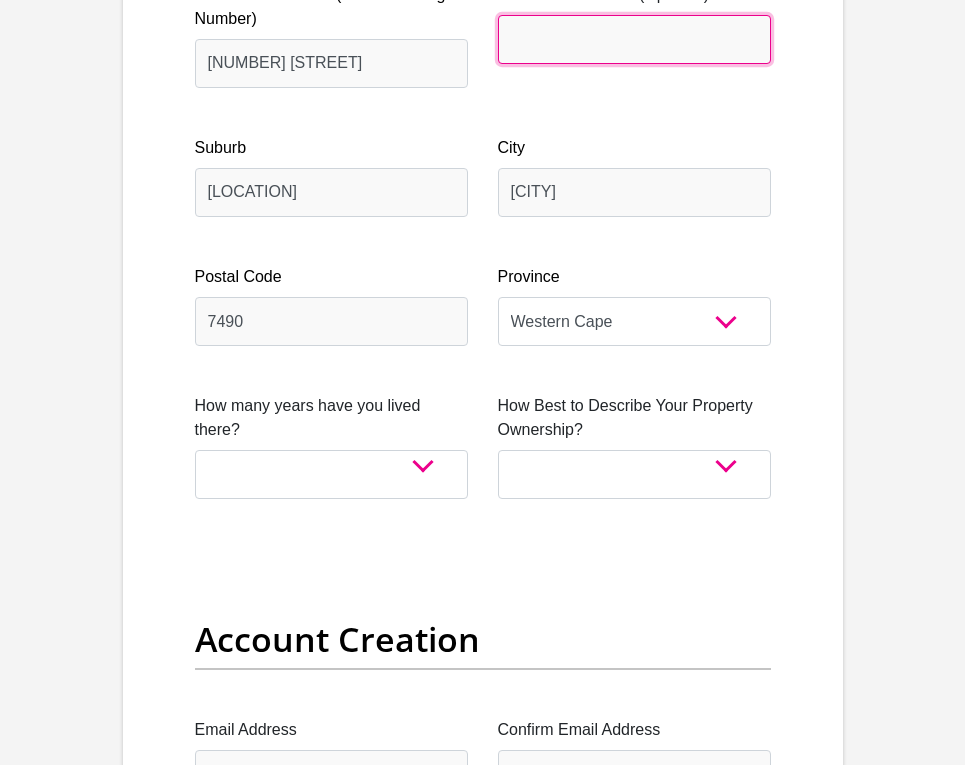 scroll, scrollTop: 1405, scrollLeft: 0, axis: vertical 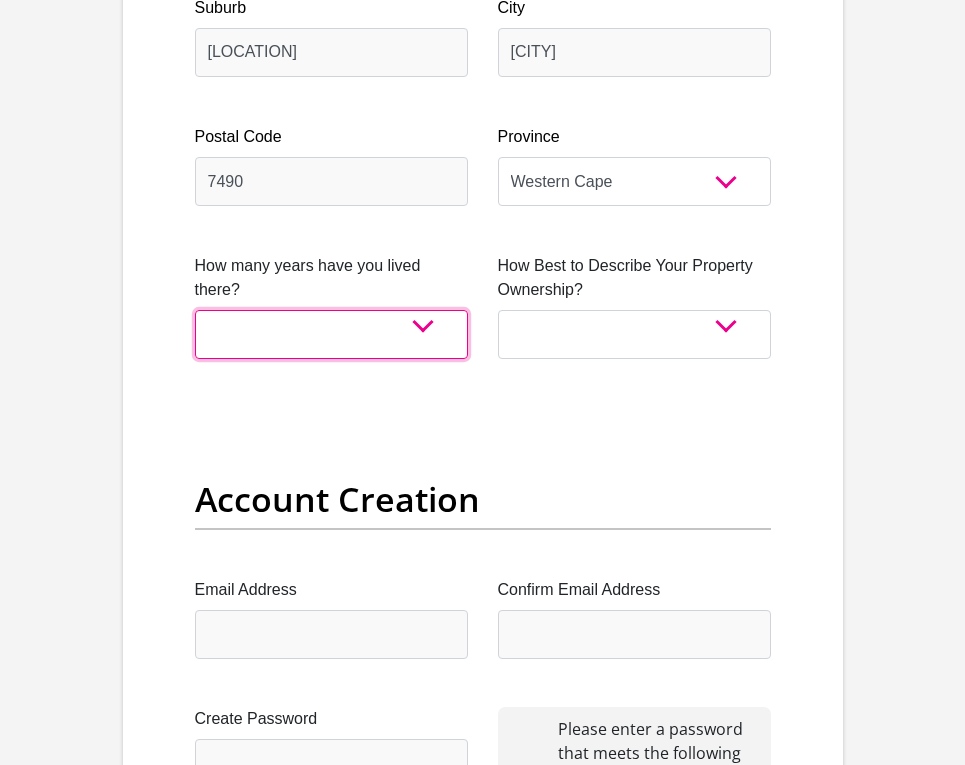 click on "less than 1 year
1-3 years
3-5 years
5+ years" at bounding box center [331, 334] 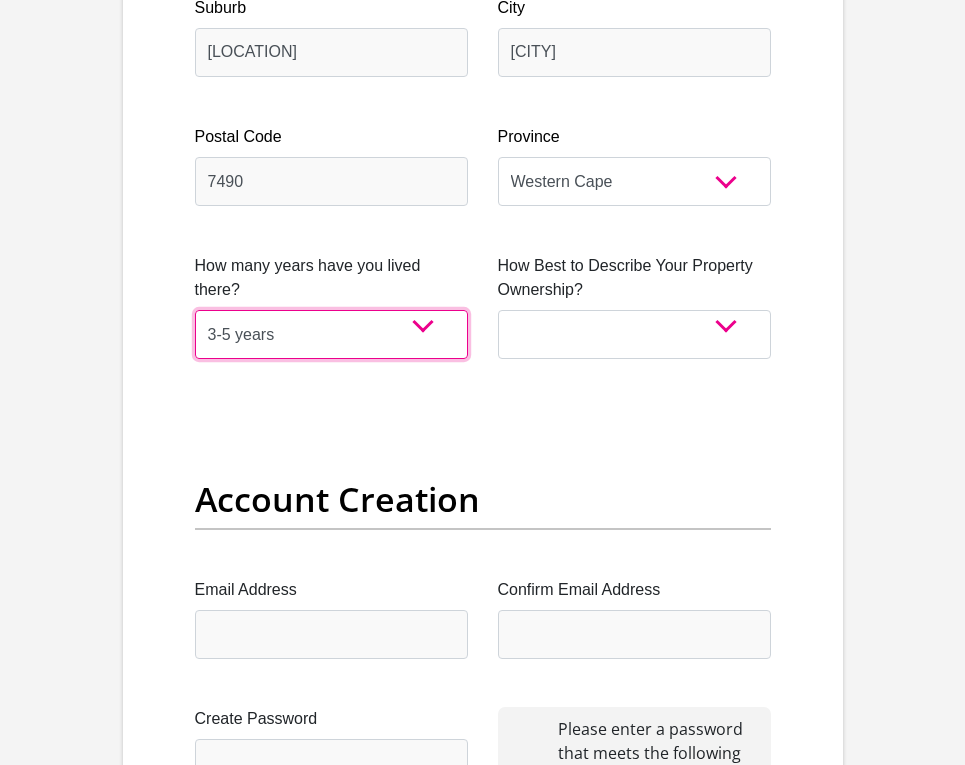 click on "less than 1 year
1-3 years
3-5 years
5+ years" at bounding box center [331, 334] 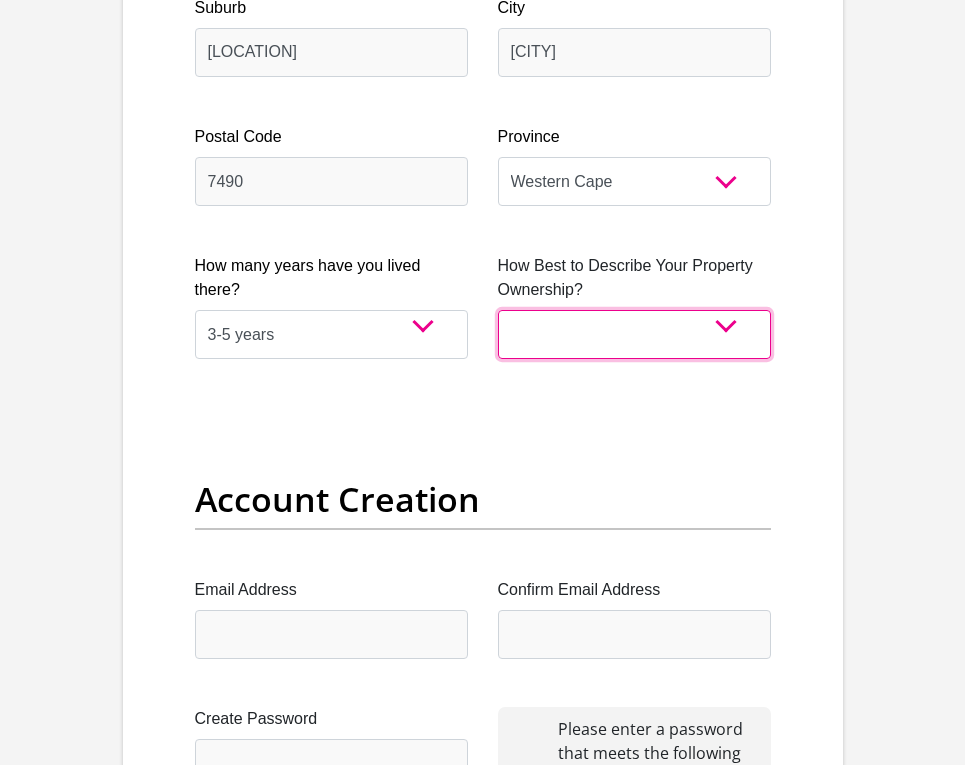 click on "Owned
Rented
Family Owned
Company Dwelling" at bounding box center [634, 334] 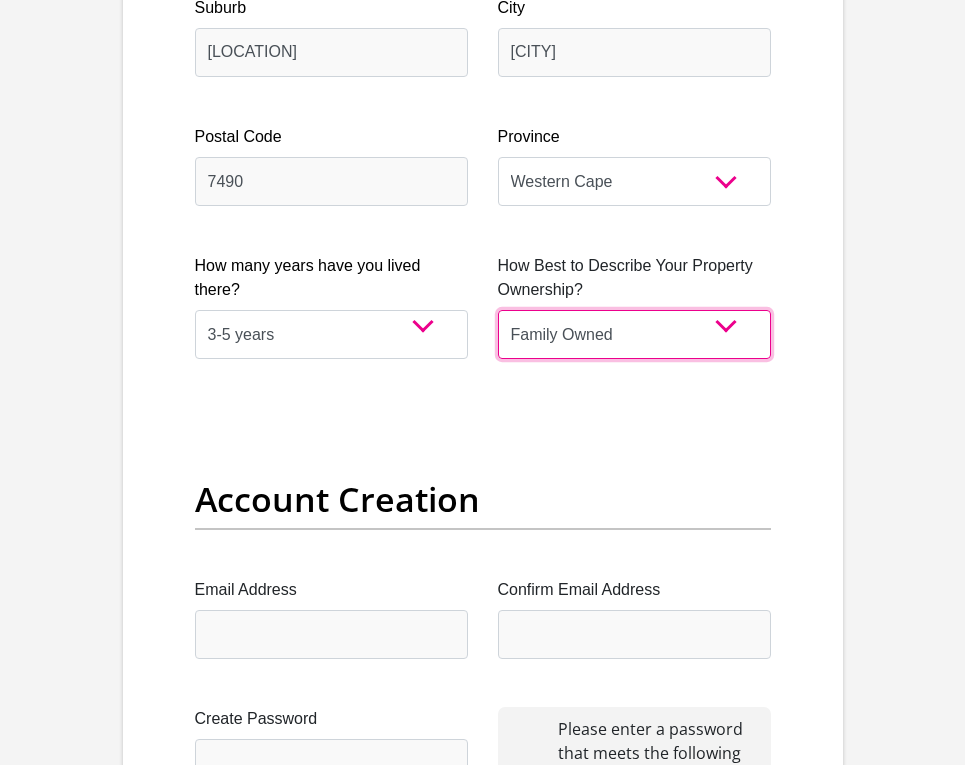 click on "Owned
Rented
Family Owned
Company Dwelling" at bounding box center (634, 334) 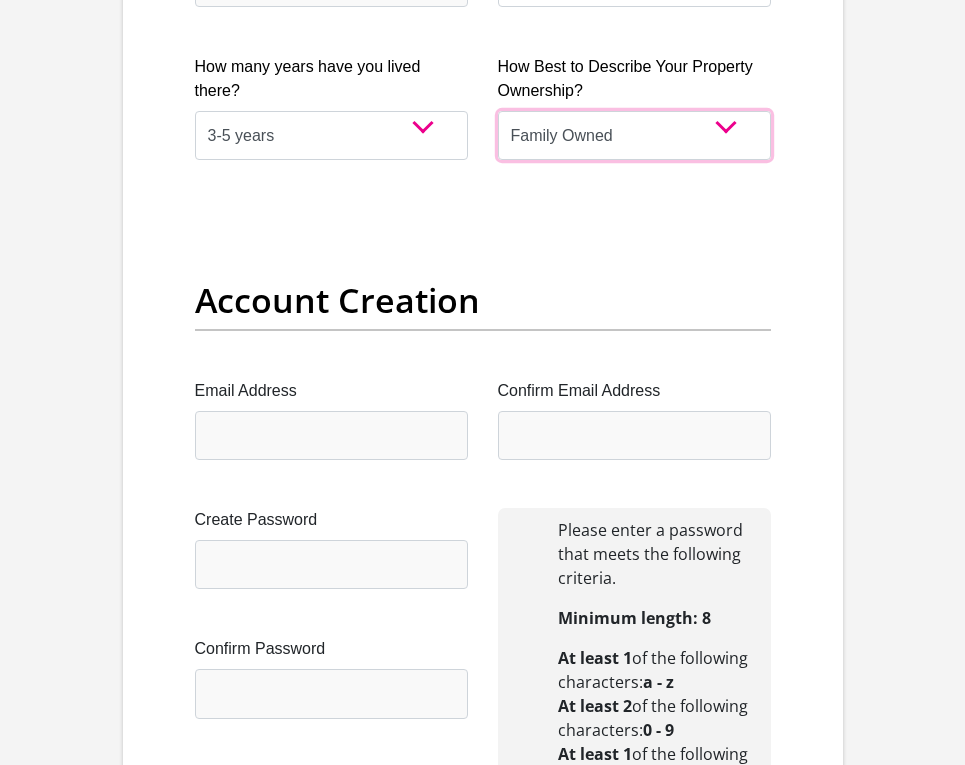 scroll, scrollTop: 1605, scrollLeft: 0, axis: vertical 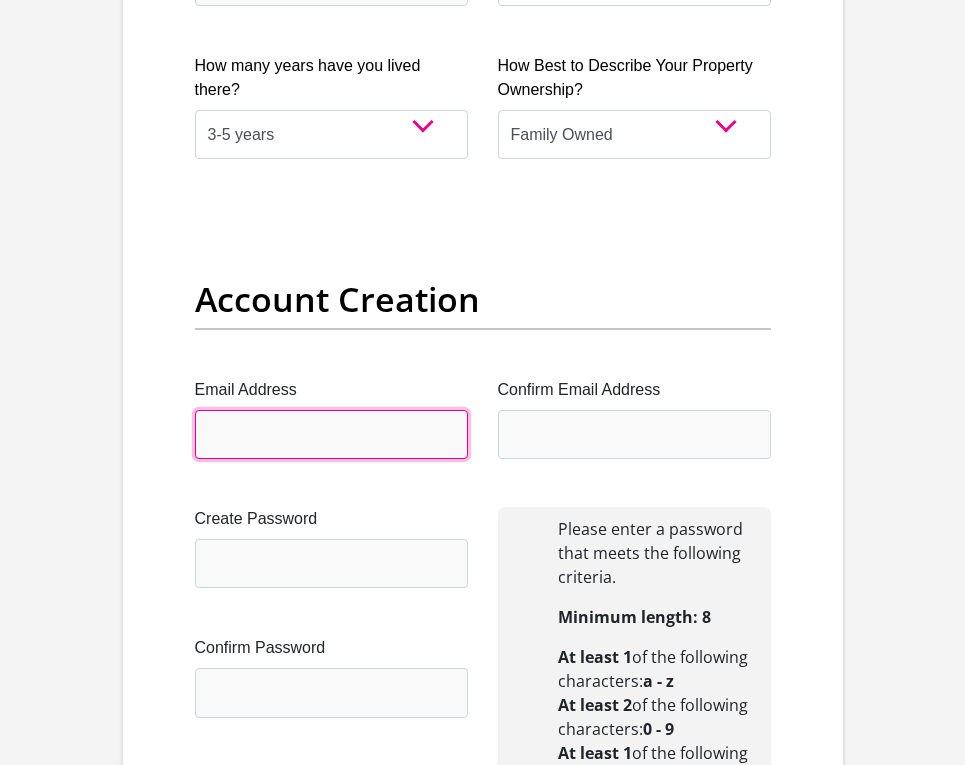 click on "Email Address" at bounding box center [331, 434] 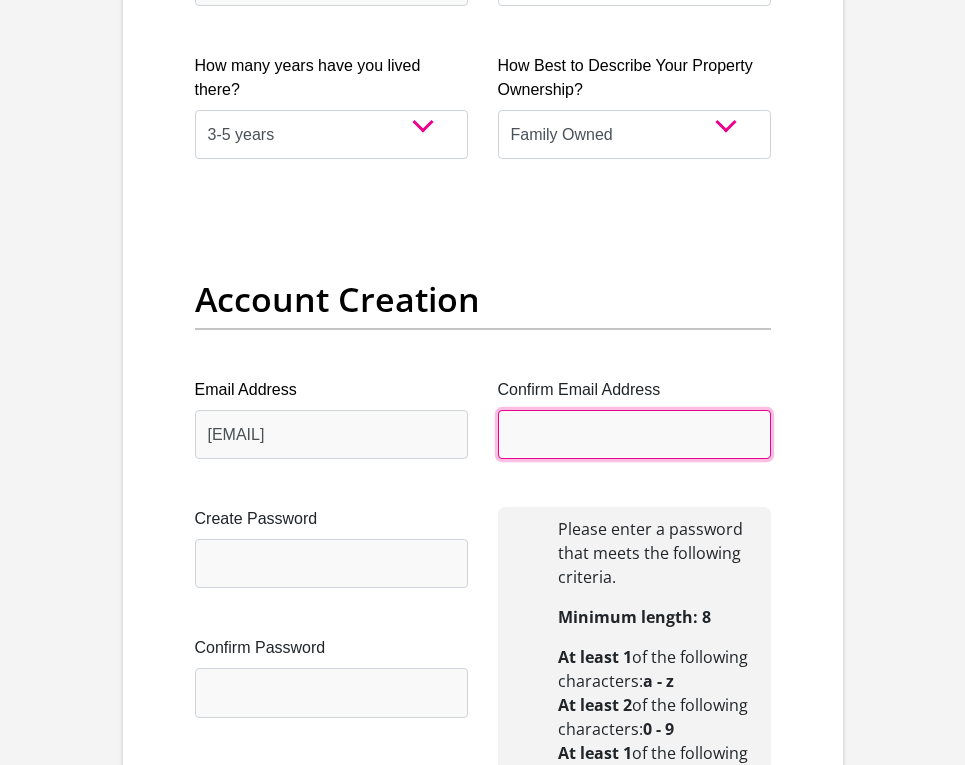 click on "Confirm Email Address" at bounding box center [634, 434] 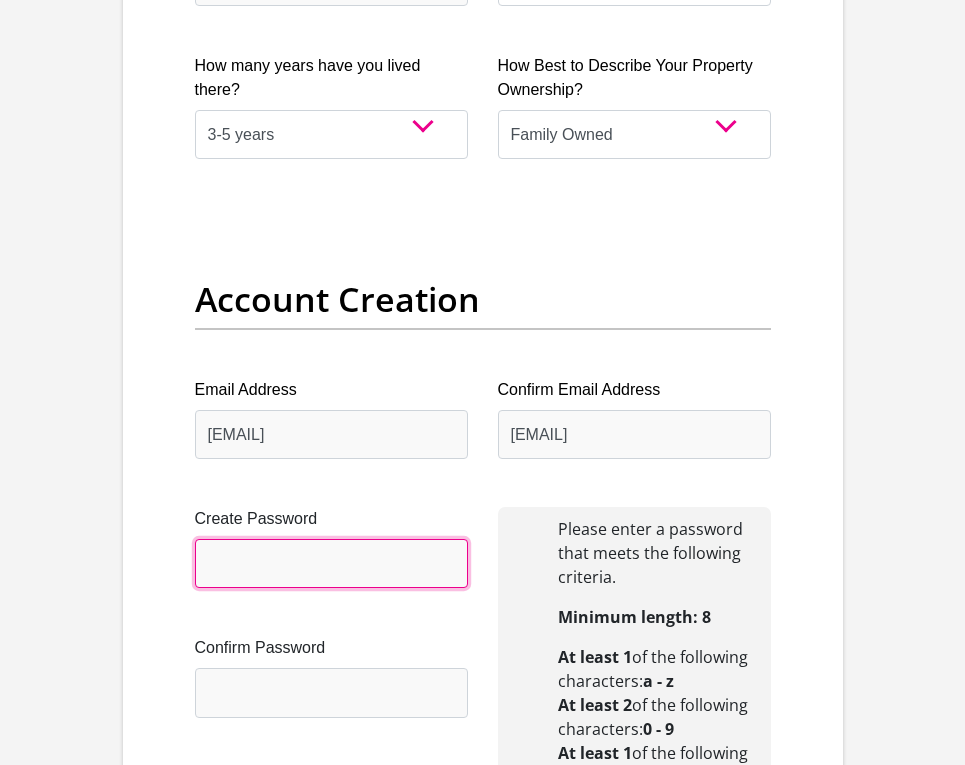 click on "Create Password" at bounding box center (331, 563) 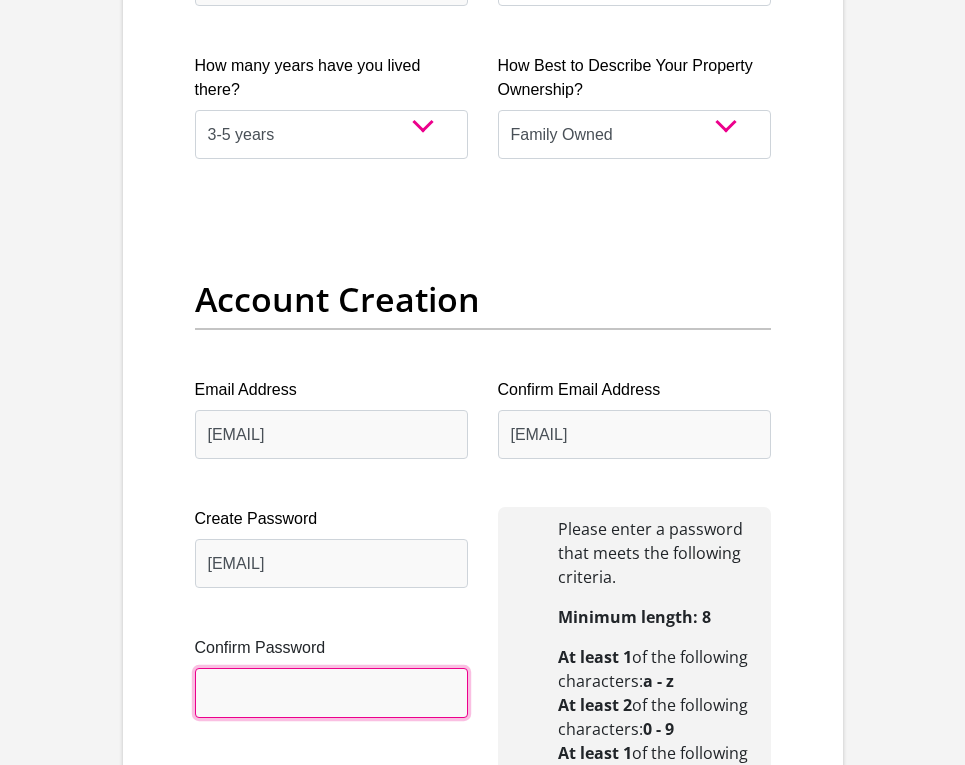 click on "Confirm Password" at bounding box center (331, 692) 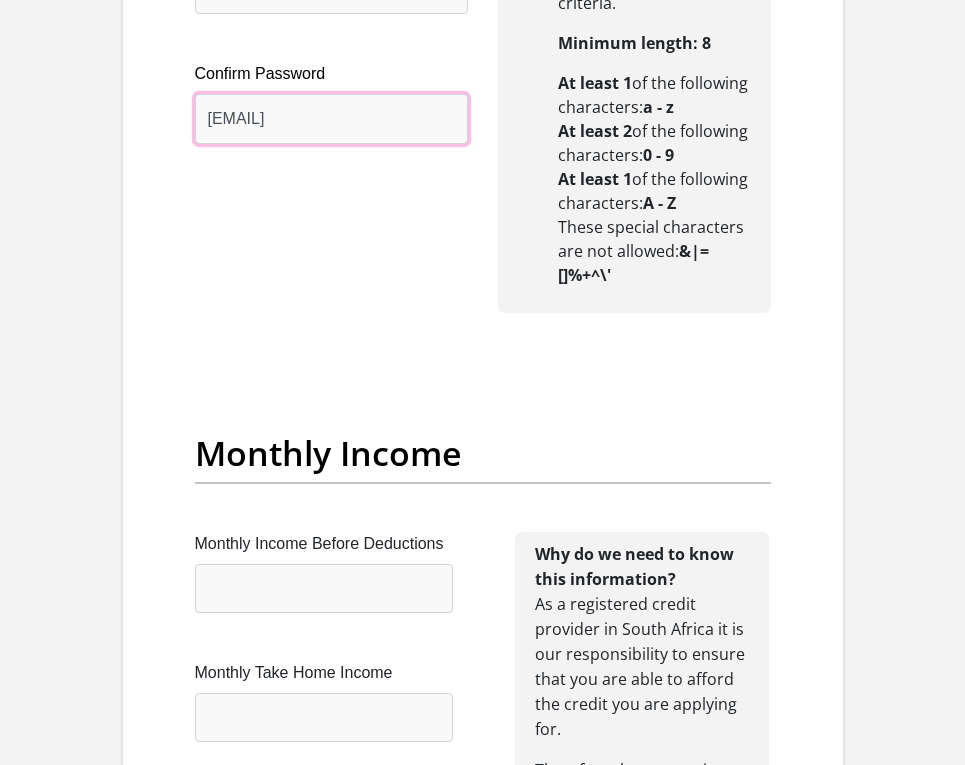 scroll, scrollTop: 2305, scrollLeft: 0, axis: vertical 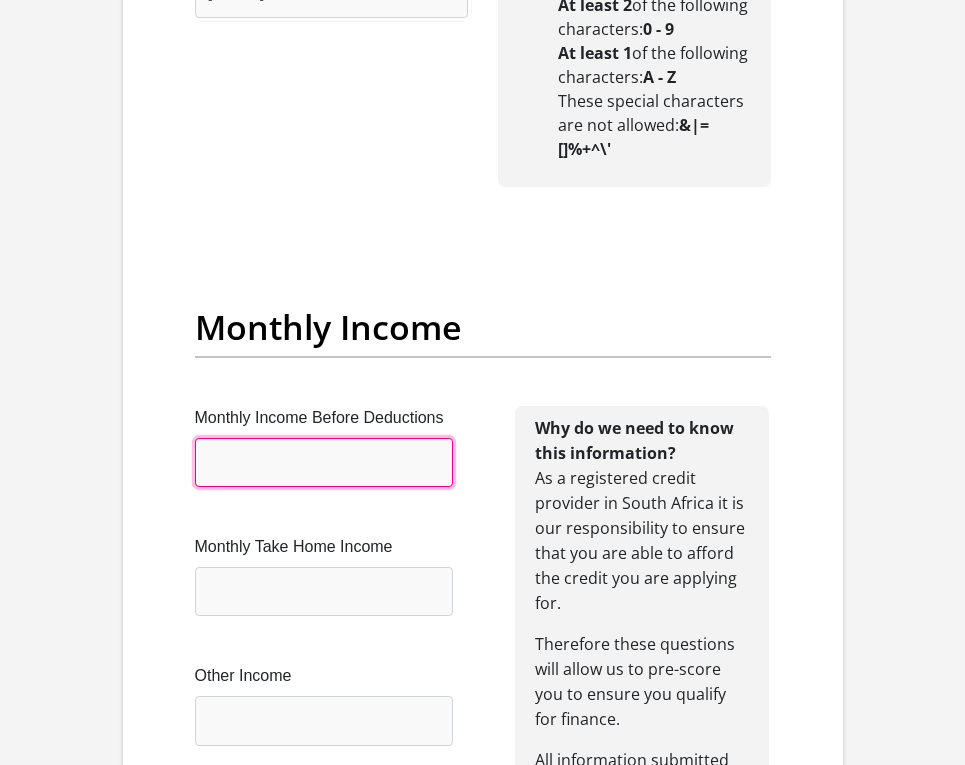 click on "Monthly Income Before Deductions" at bounding box center [324, 462] 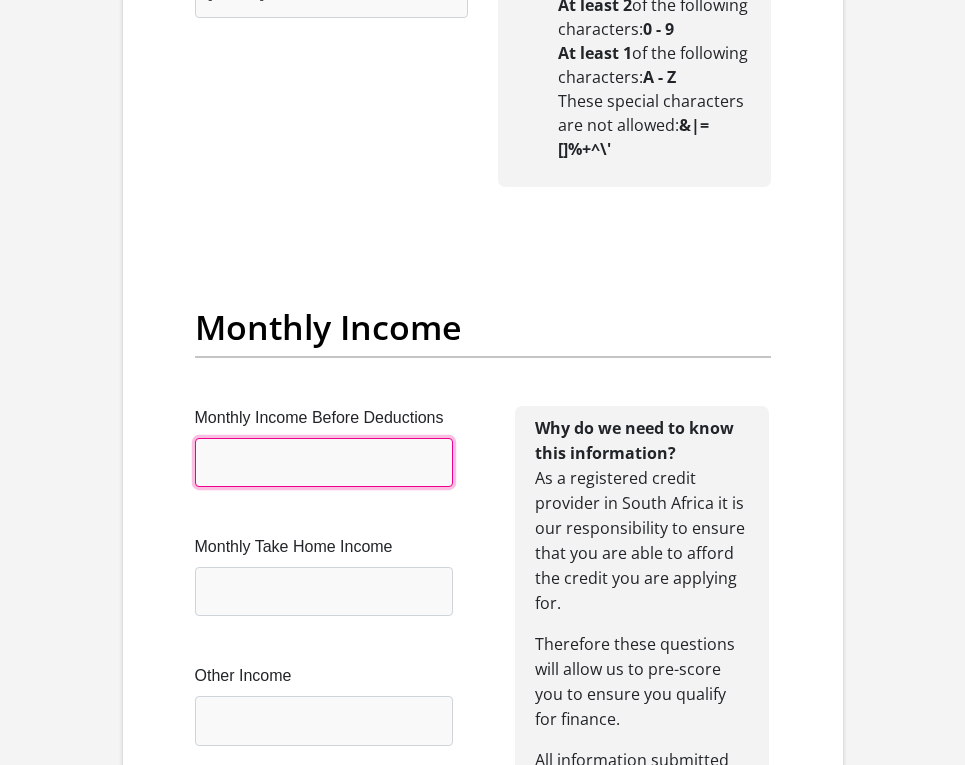 type on "8500" 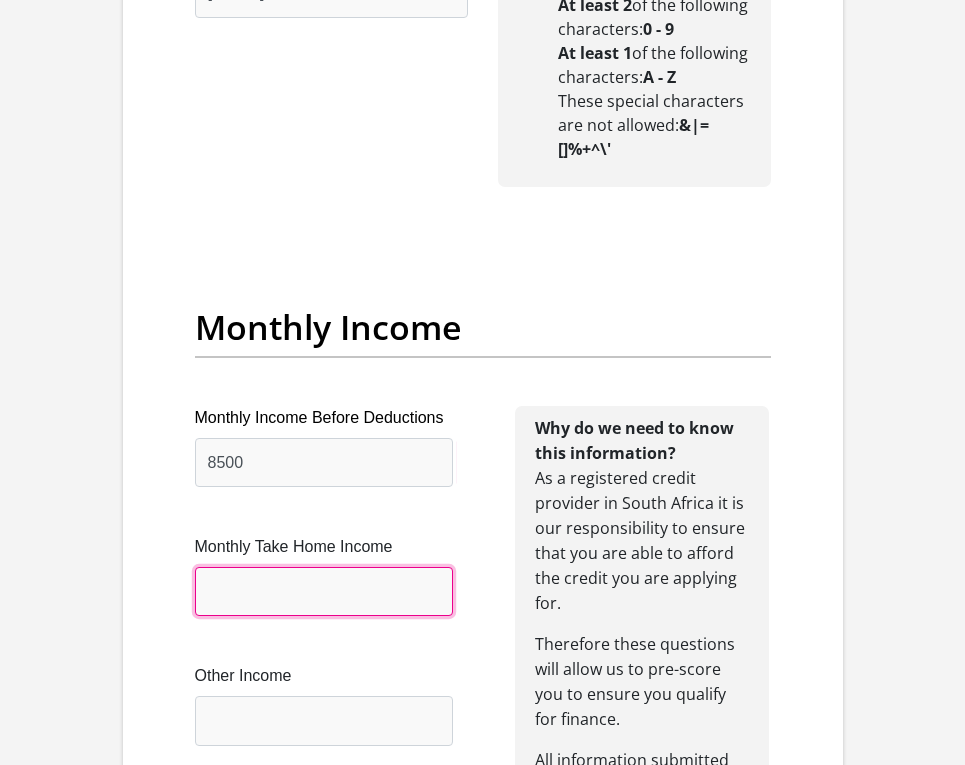 click on "Monthly Take Home Income" at bounding box center [324, 591] 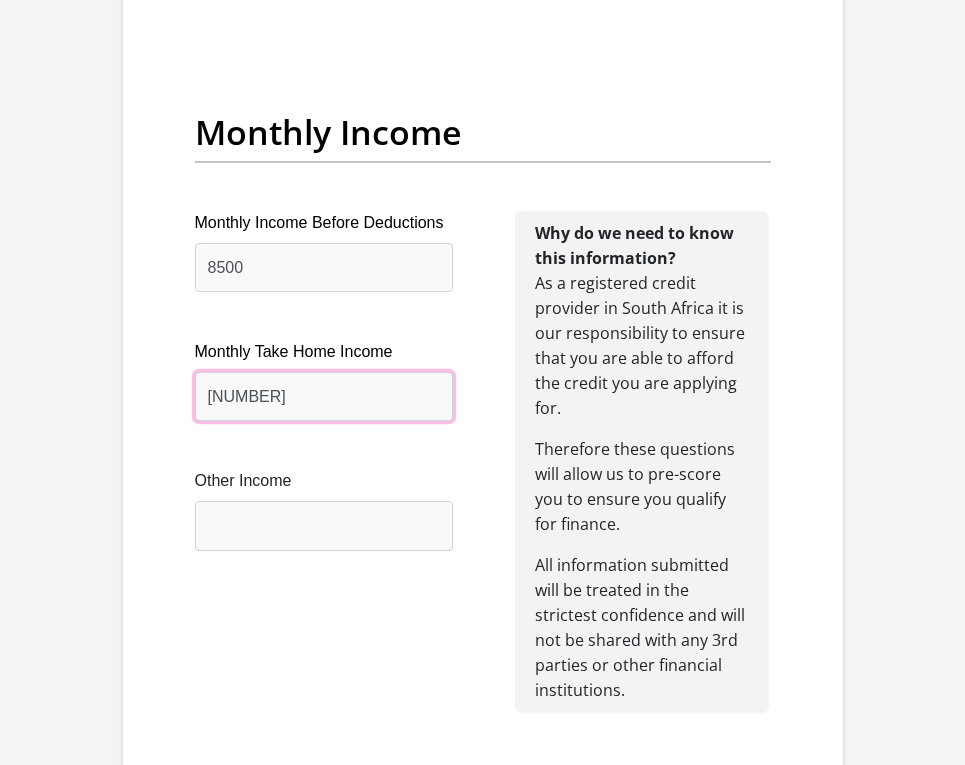 scroll, scrollTop: 2505, scrollLeft: 0, axis: vertical 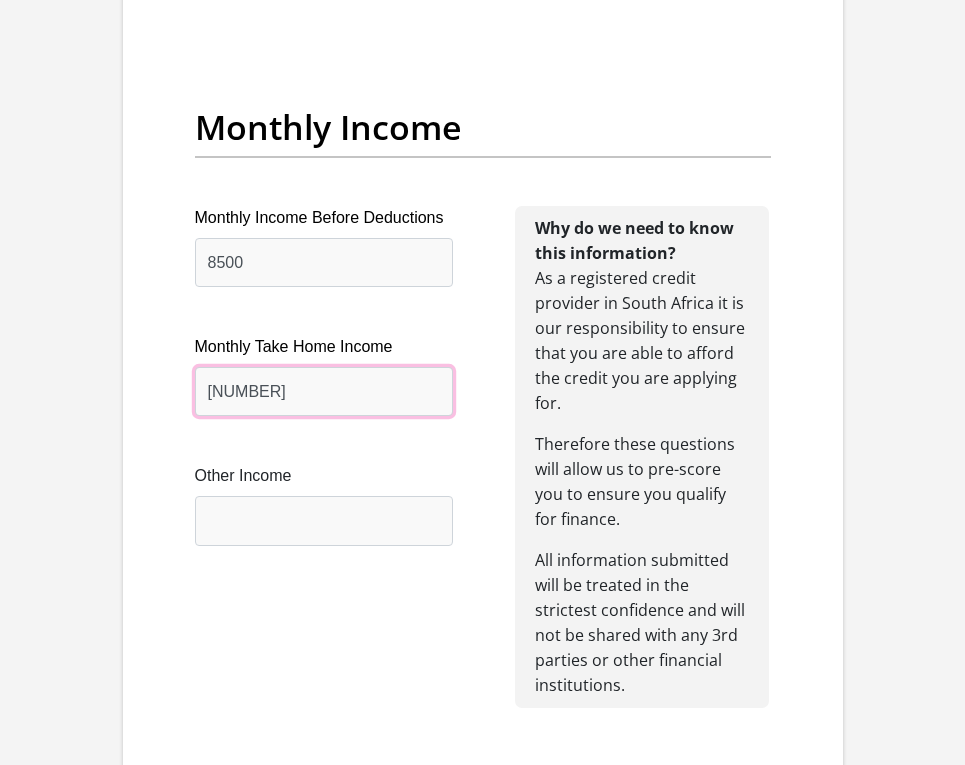type on "[NUMBER]" 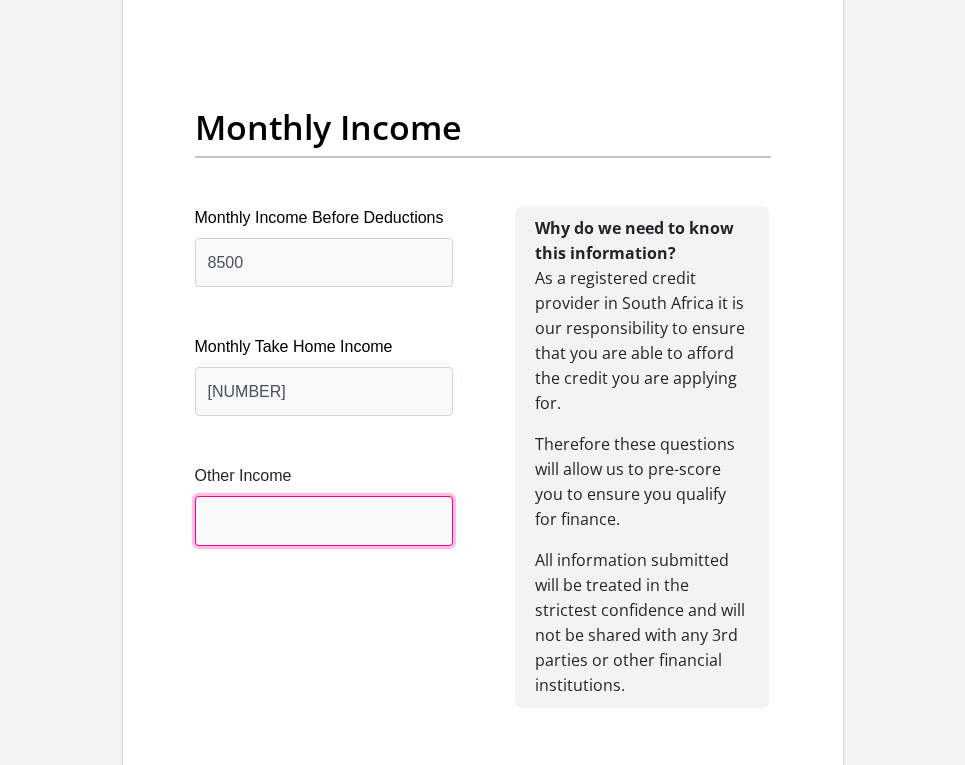 drag, startPoint x: 360, startPoint y: 529, endPoint x: 371, endPoint y: 522, distance: 13.038404 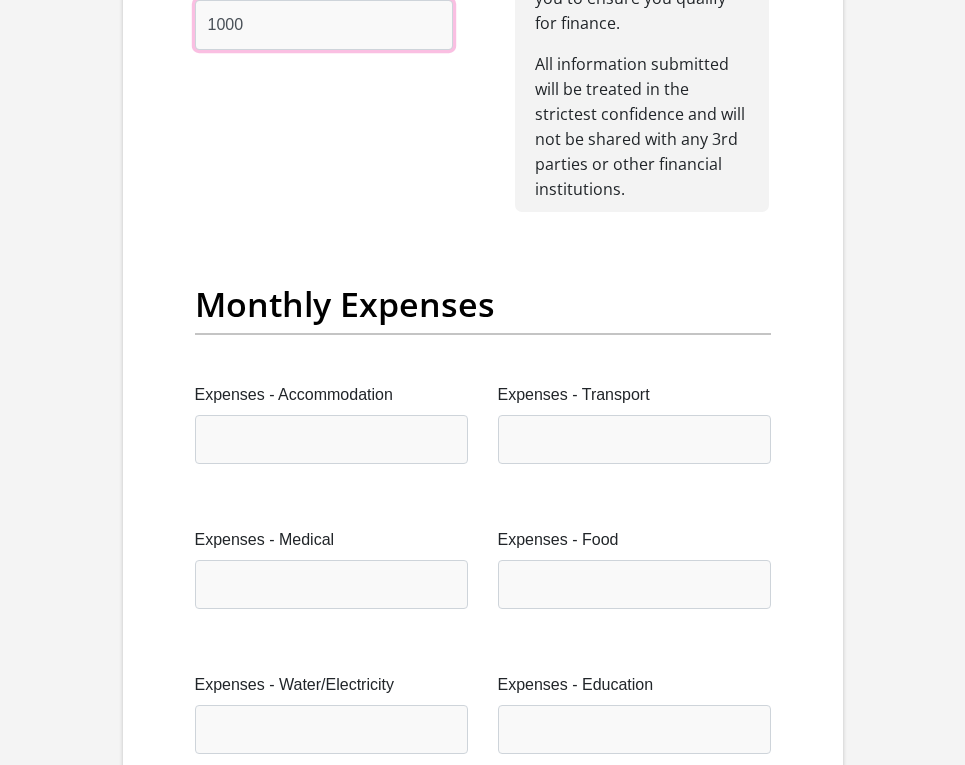 scroll, scrollTop: 3005, scrollLeft: 0, axis: vertical 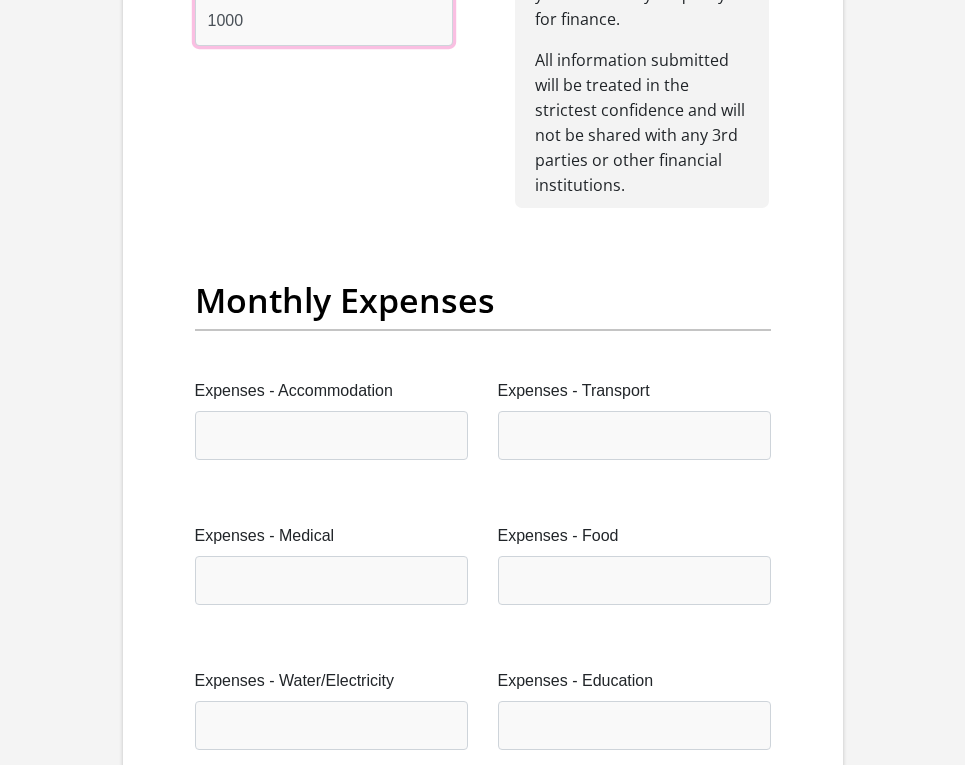type on "1000" 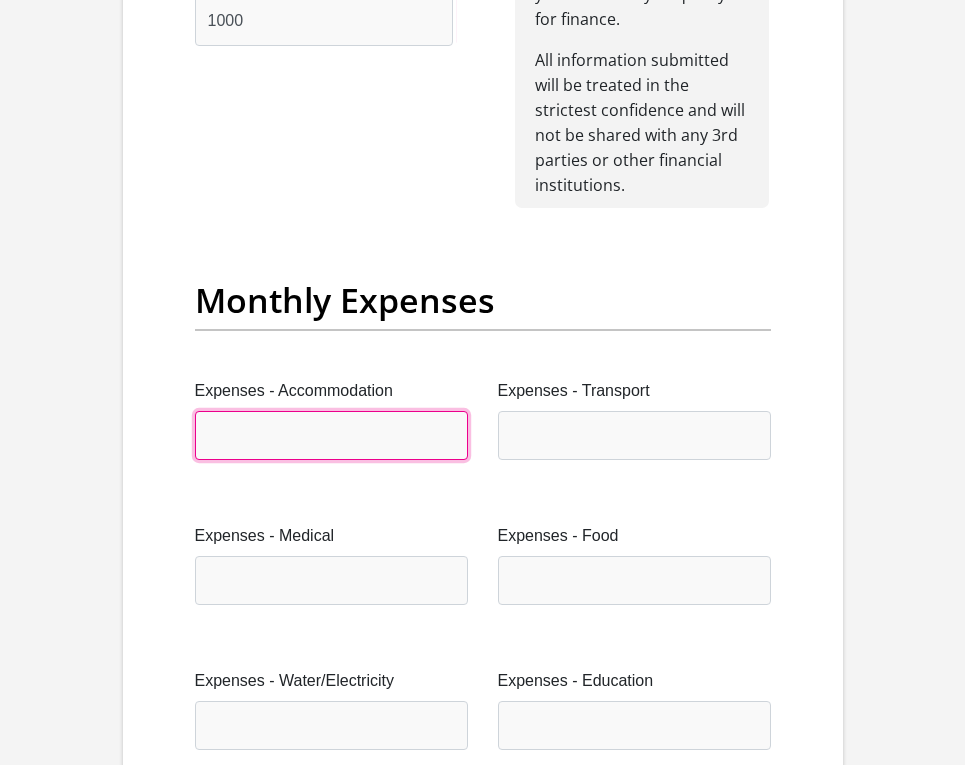 click on "Expenses - Accommodation" at bounding box center [331, 435] 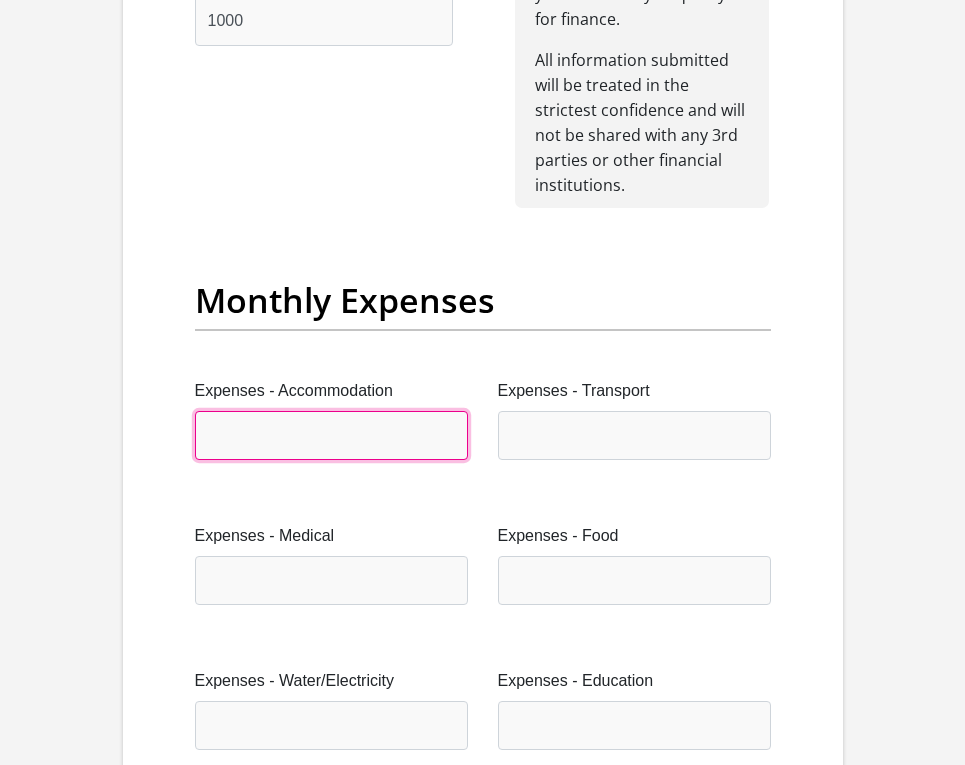 type on "1500" 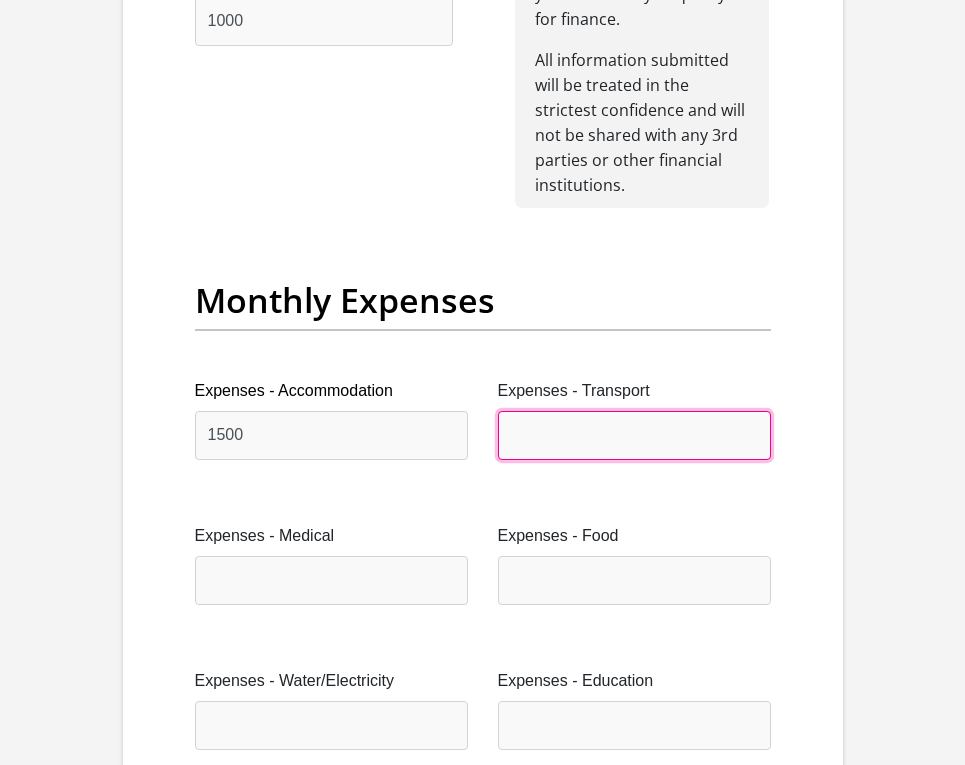 click on "Expenses - Transport" at bounding box center (634, 435) 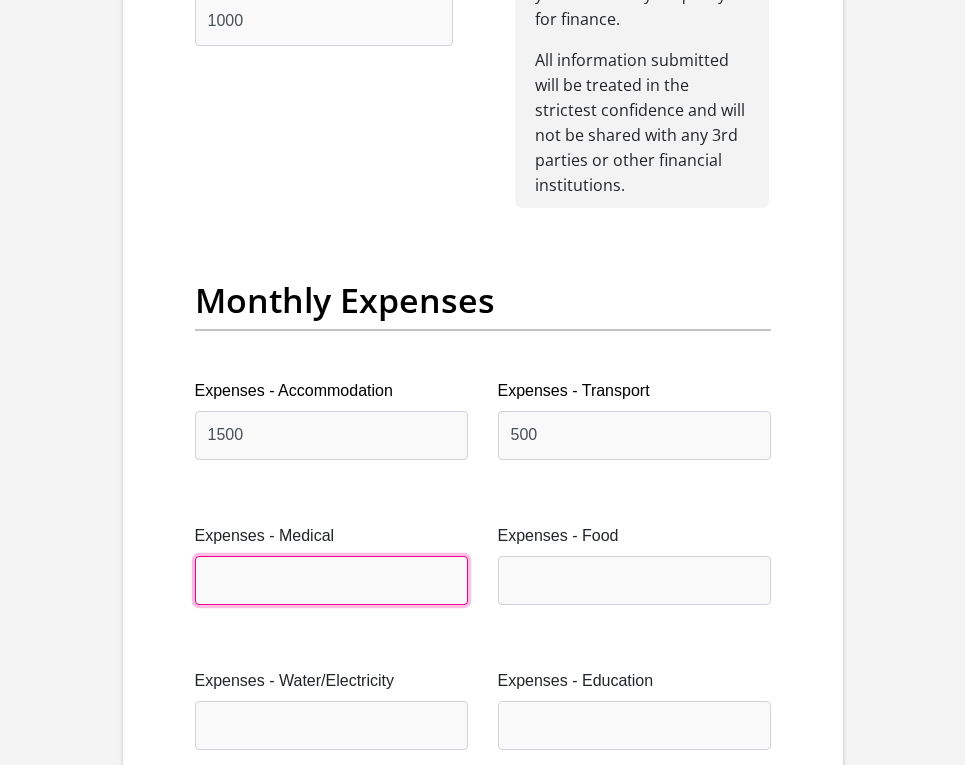 click on "Expenses - Medical" at bounding box center (331, 580) 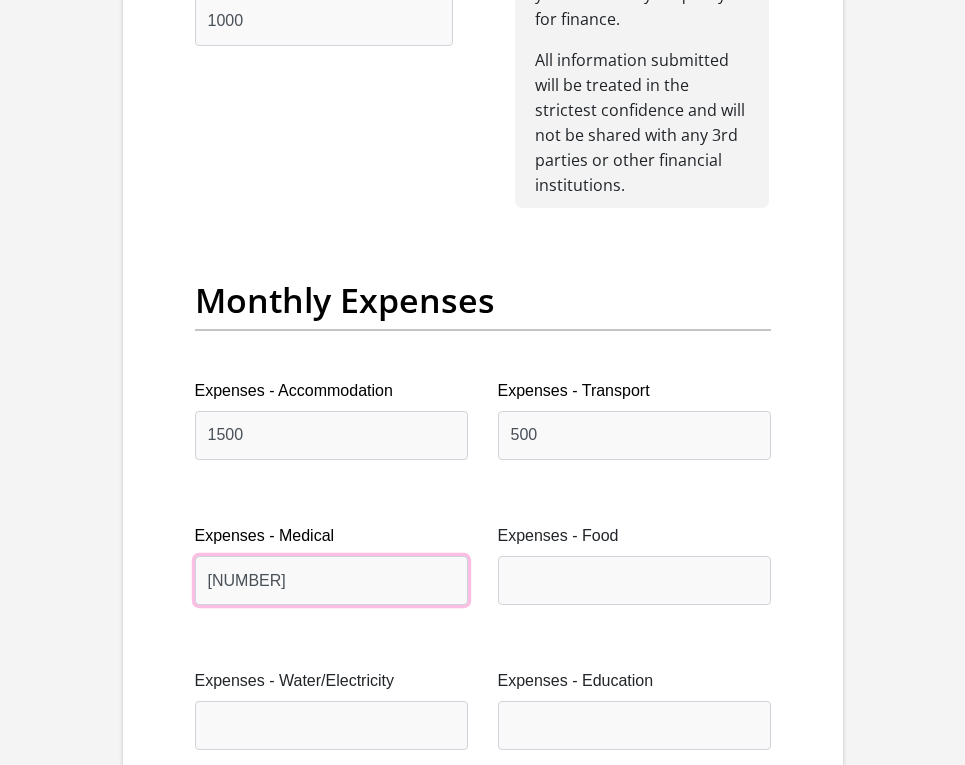 type on "[NUMBER]" 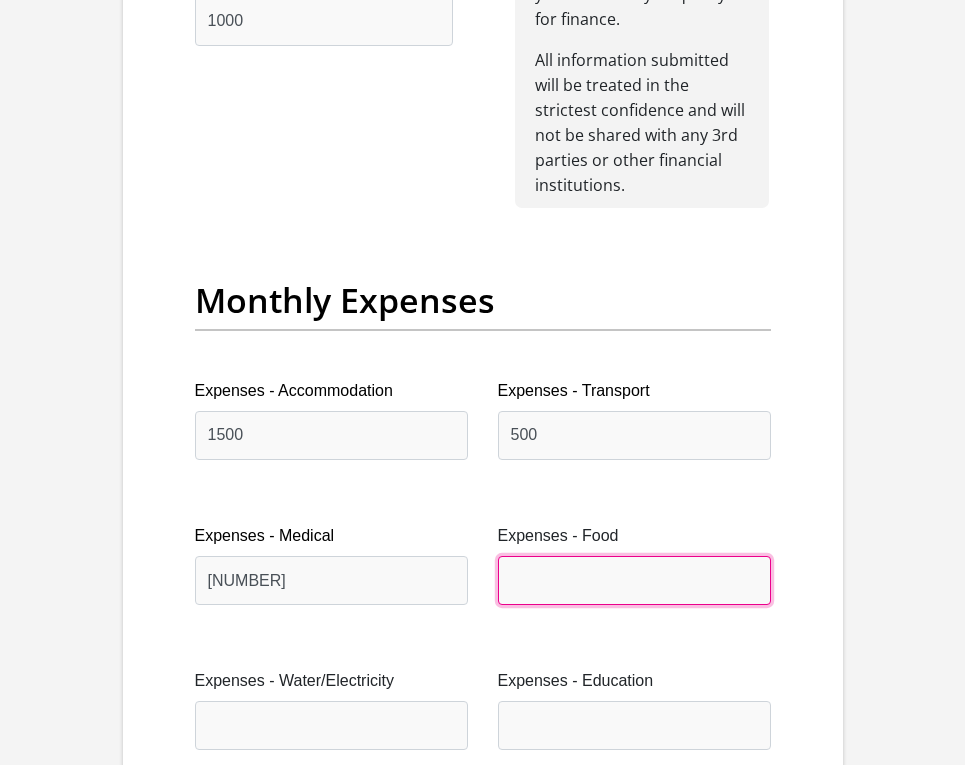 click on "Expenses - Food" at bounding box center (634, 580) 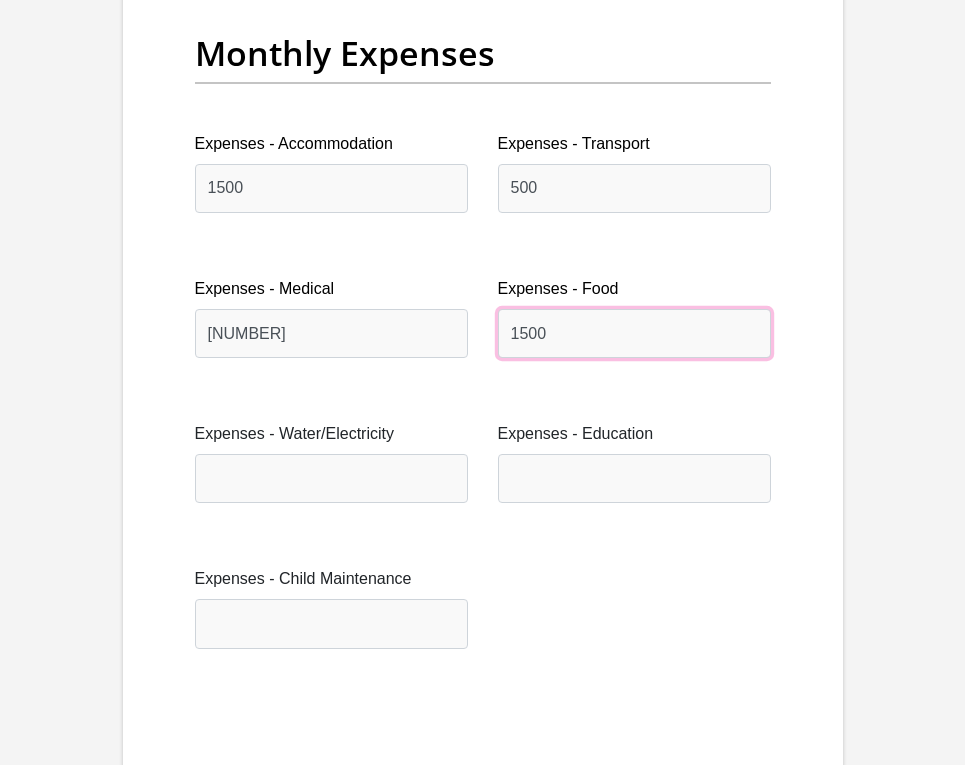 scroll, scrollTop: 3305, scrollLeft: 0, axis: vertical 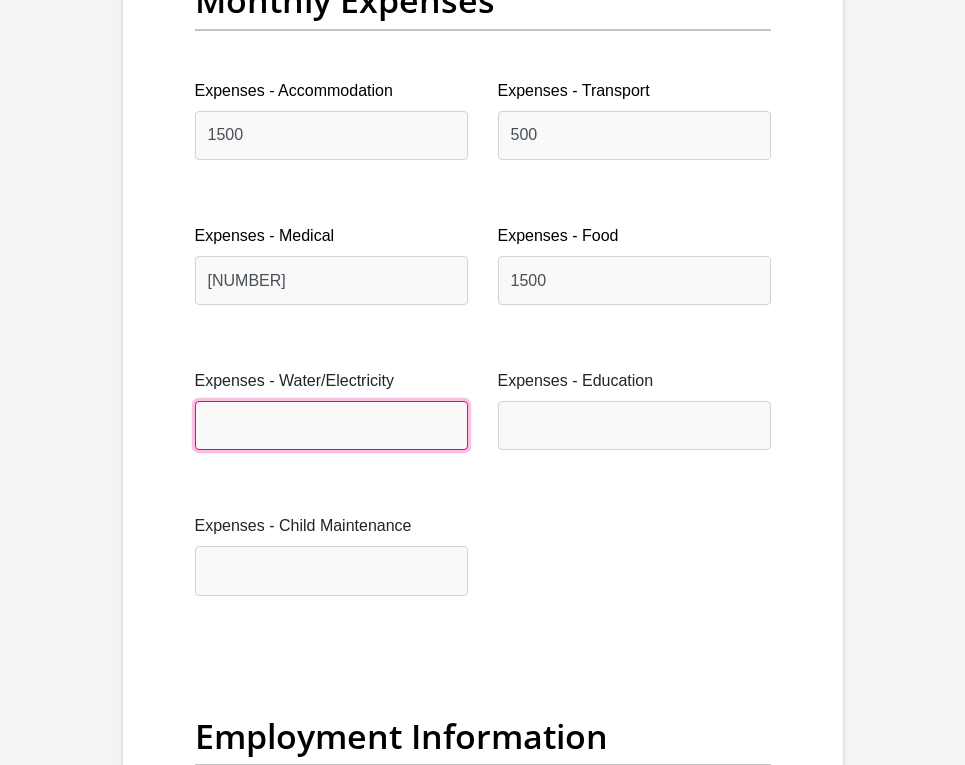 click on "Expenses - Water/Electricity" at bounding box center (331, 425) 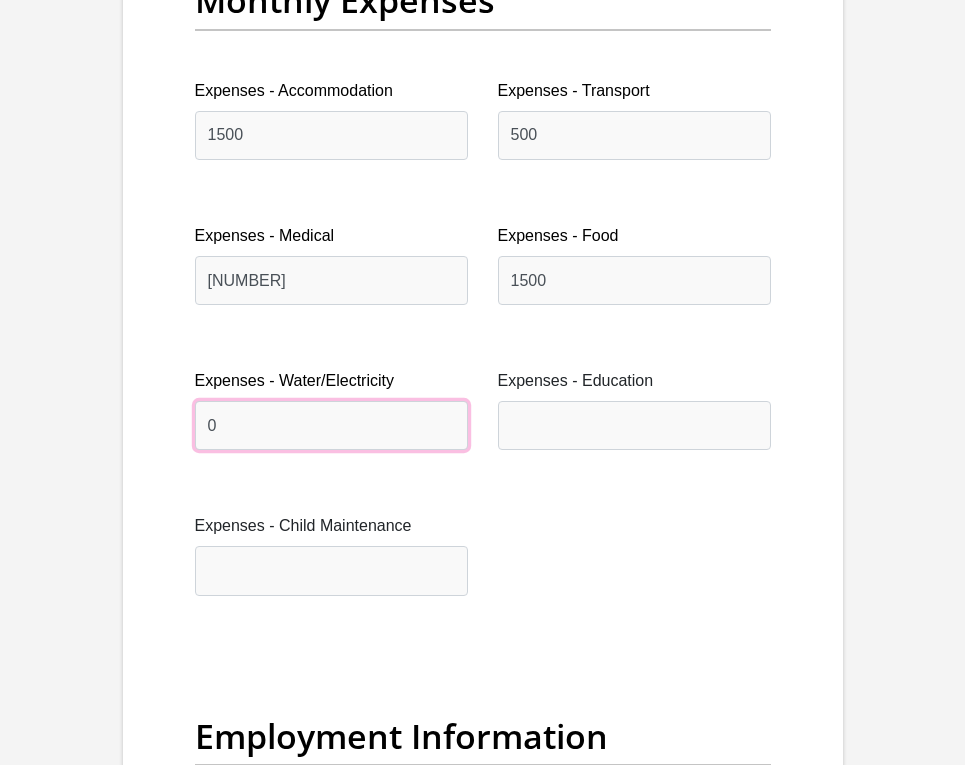 type on "0" 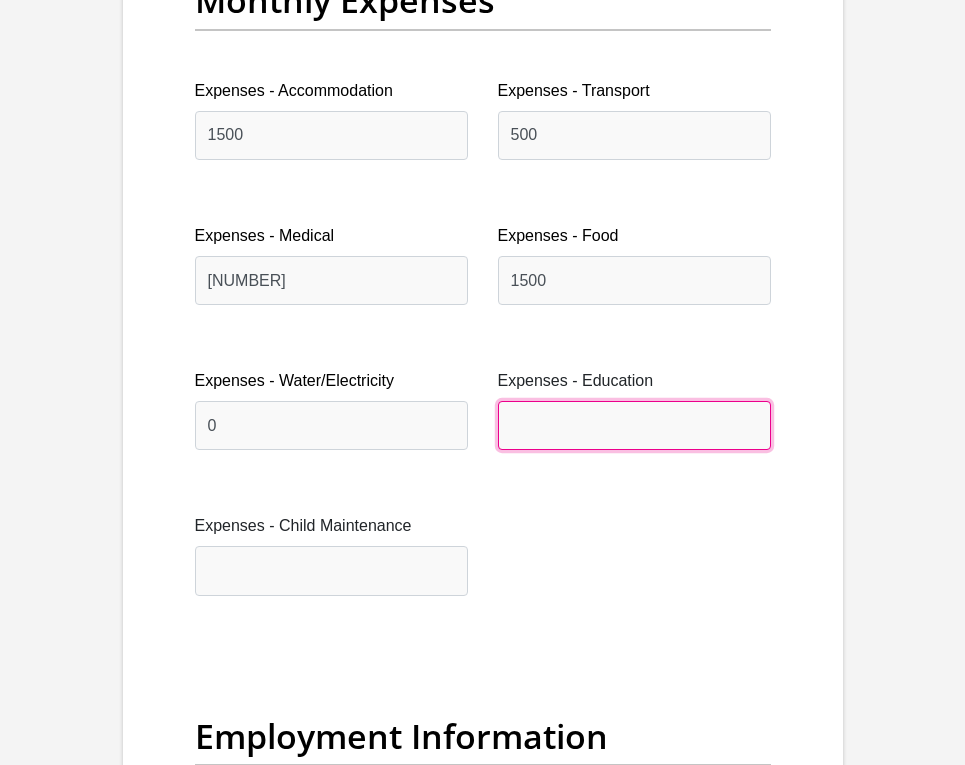 click on "Expenses - Education" at bounding box center (634, 425) 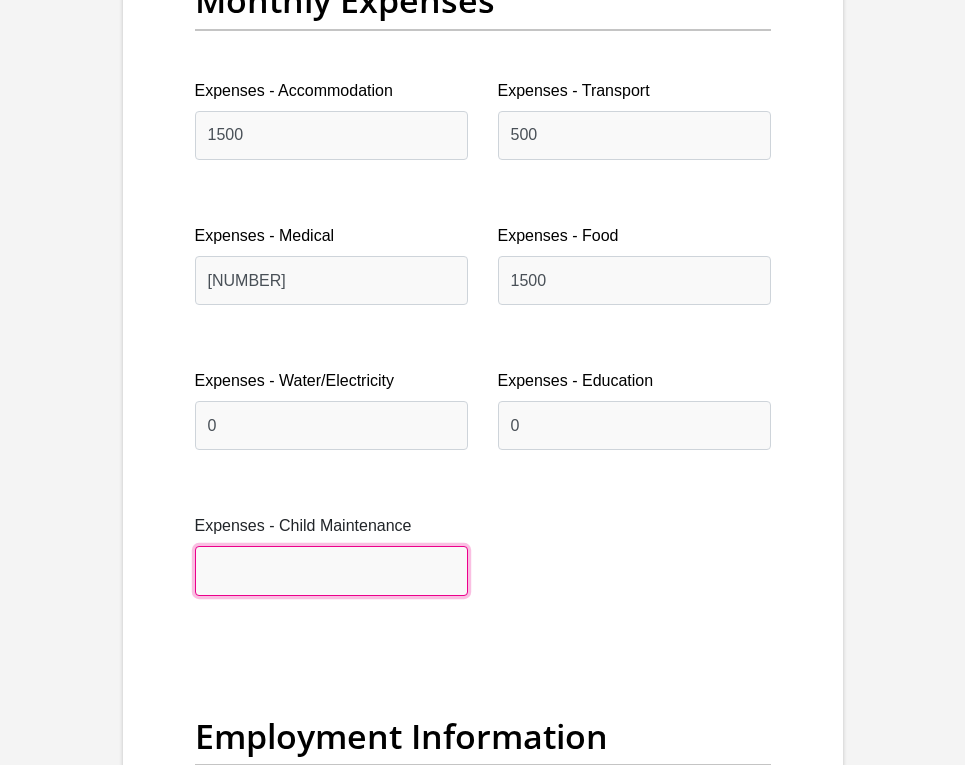 click on "Expenses - Child Maintenance" at bounding box center [331, 570] 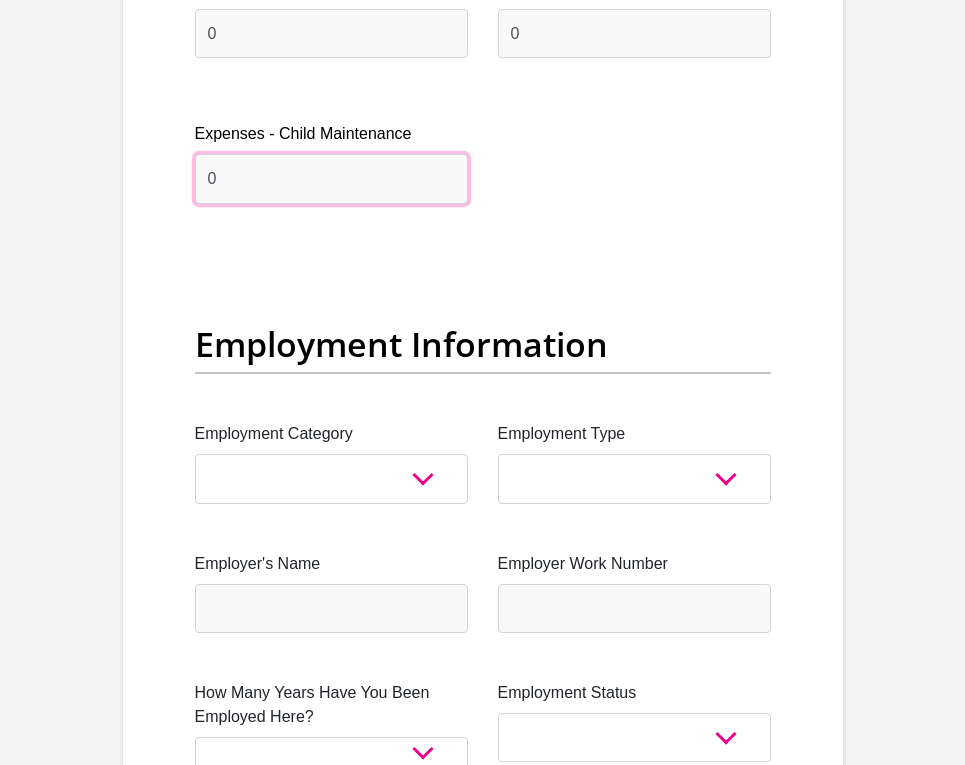 scroll, scrollTop: 3705, scrollLeft: 0, axis: vertical 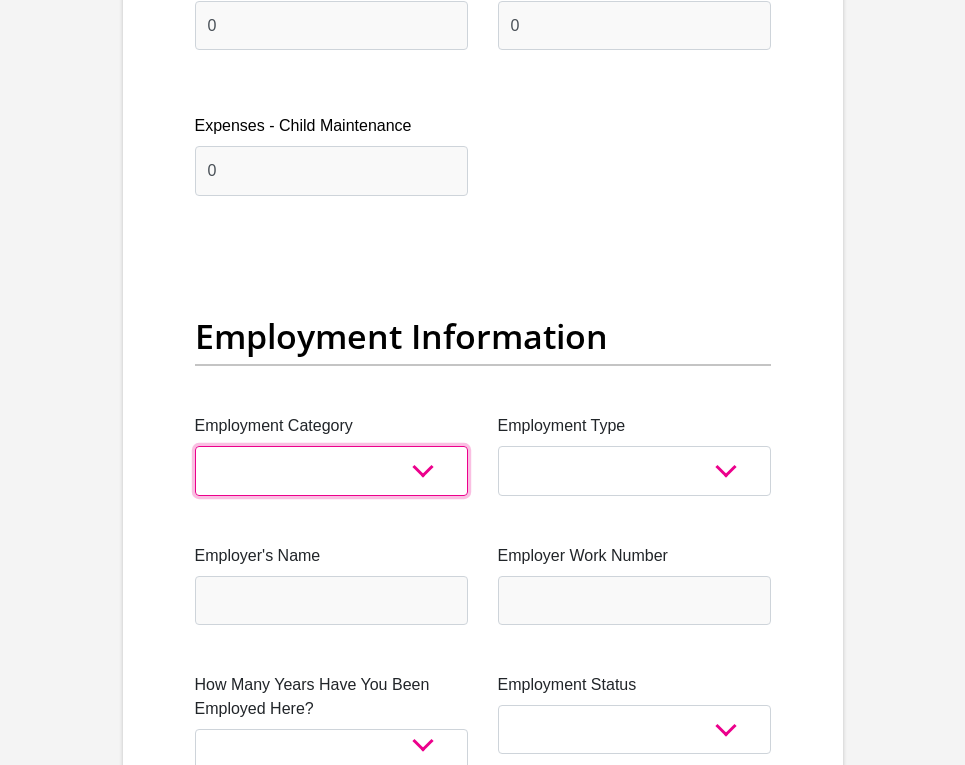 click on "AGRICULTURE
ALCOHOL & TOBACCO
CONSTRUCTION MATERIALS
METALLURGY
EQUIPMENT FOR RENEWABLE ENERGY
SPECIALIZED CONTRACTORS
CAR
GAMING (INCL. INTERNET
OTHER WHOLESALE
UNLICENSED PHARMACEUTICALS
CURRENCY EXCHANGE HOUSES
OTHER FINANCIAL INSTITUTIONS & INSURANCE
REAL ESTATE AGENTS
OIL & GAS
OTHER MATERIALS (E.G. IRON ORE)
PRECIOUS STONES & PRECIOUS METALS
POLITICAL ORGANIZATIONS
RELIGIOUS ORGANIZATIONS(NOT SECTS)
ACTI. HAVING BUSINESS DEAL WITH PUBLIC ADMINISTRATION
LAUNDROMATS" at bounding box center (331, 470) 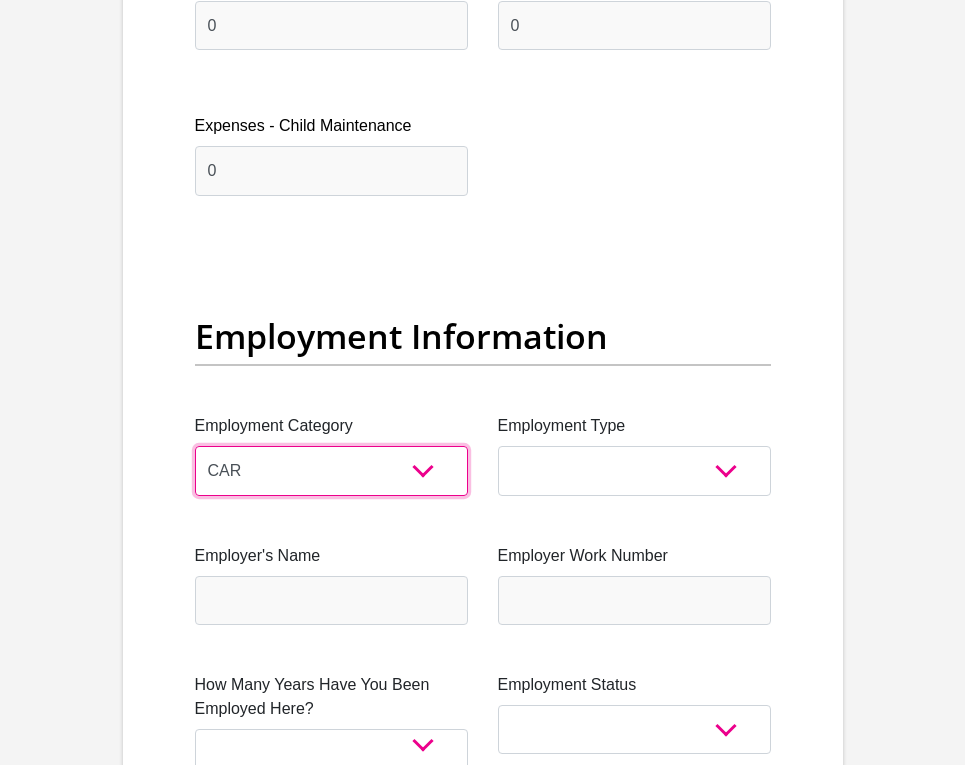 click on "AGRICULTURE
ALCOHOL & TOBACCO
CONSTRUCTION MATERIALS
METALLURGY
EQUIPMENT FOR RENEWABLE ENERGY
SPECIALIZED CONTRACTORS
CAR
GAMING (INCL. INTERNET
OTHER WHOLESALE
UNLICENSED PHARMACEUTICALS
CURRENCY EXCHANGE HOUSES
OTHER FINANCIAL INSTITUTIONS & INSURANCE
REAL ESTATE AGENTS
OIL & GAS
OTHER MATERIALS (E.G. IRON ORE)
PRECIOUS STONES & PRECIOUS METALS
POLITICAL ORGANIZATIONS
RELIGIOUS ORGANIZATIONS(NOT SECTS)
ACTI. HAVING BUSINESS DEAL WITH PUBLIC ADMINISTRATION
LAUNDROMATS" at bounding box center (331, 470) 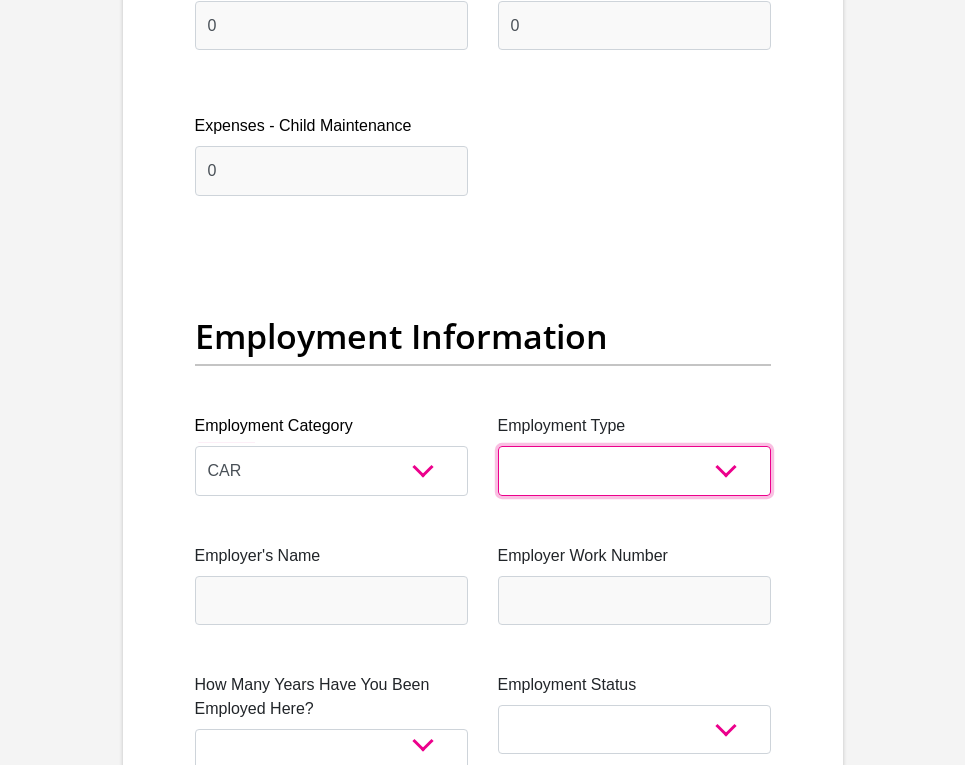 click on "College/Lecturer
Craft Seller
Creative
Driver
Executive
Farmer
Forces - Non Commissioned
Forces - Officer
Hawker
Housewife
Labourer
Licenced Professional
Manager
Miner
Non Licenced Professional
Office Staff/Clerk
Outside Worker
Pensioner
Permanent Teacher
Production/Manufacturing
Sales
Self-Employed
Semi-Professional Worker
Service Industry  Social Worker  Student" at bounding box center [634, 470] 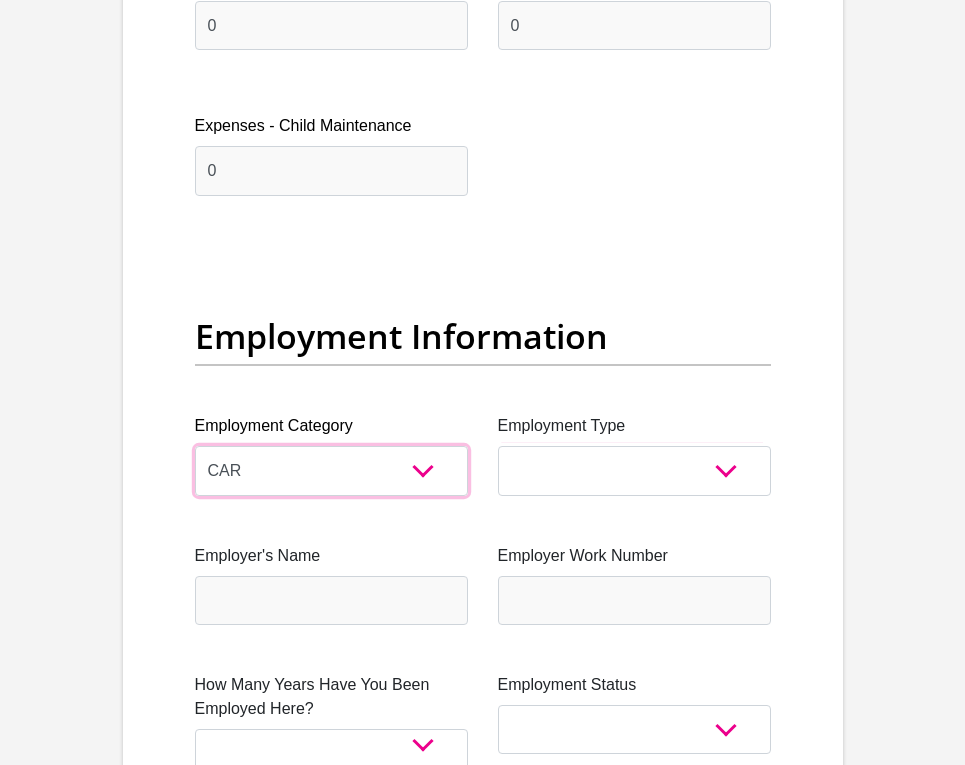 click on "AGRICULTURE
ALCOHOL & TOBACCO
CONSTRUCTION MATERIALS
METALLURGY
EQUIPMENT FOR RENEWABLE ENERGY
SPECIALIZED CONTRACTORS
CAR
GAMING (INCL. INTERNET
OTHER WHOLESALE
UNLICENSED PHARMACEUTICALS
CURRENCY EXCHANGE HOUSES
OTHER FINANCIAL INSTITUTIONS & INSURANCE
REAL ESTATE AGENTS
OIL & GAS
OTHER MATERIALS (E.G. IRON ORE)
PRECIOUS STONES & PRECIOUS METALS
POLITICAL ORGANIZATIONS
RELIGIOUS ORGANIZATIONS(NOT SECTS)
ACTI. HAVING BUSINESS DEAL WITH PUBLIC ADMINISTRATION
LAUNDROMATS" at bounding box center [331, 470] 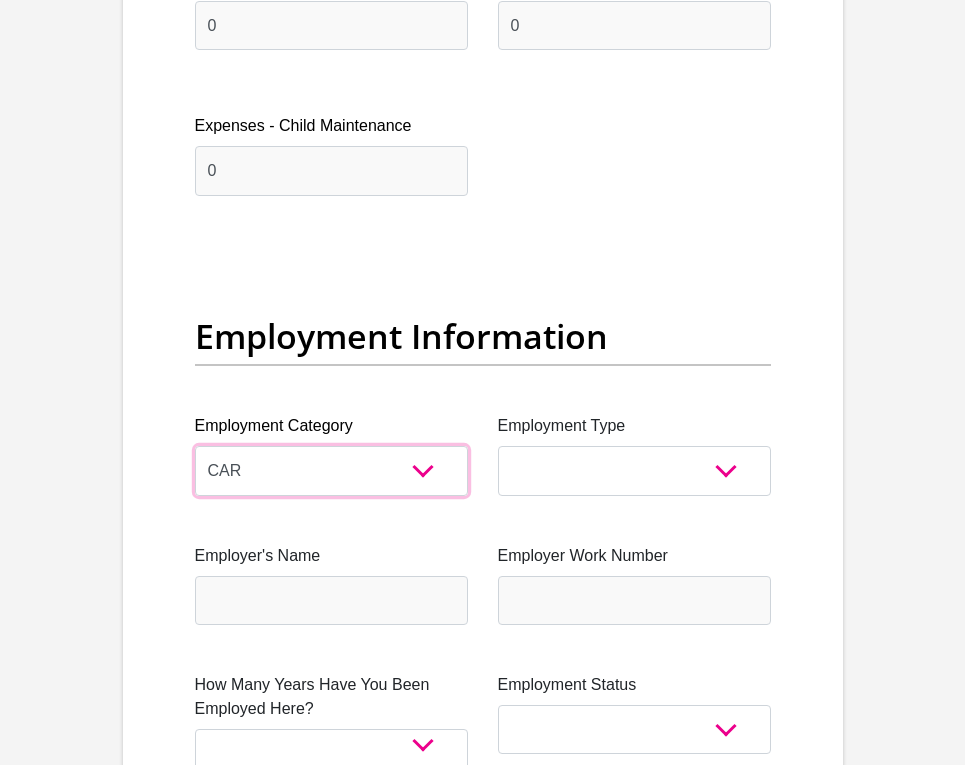 select on "75" 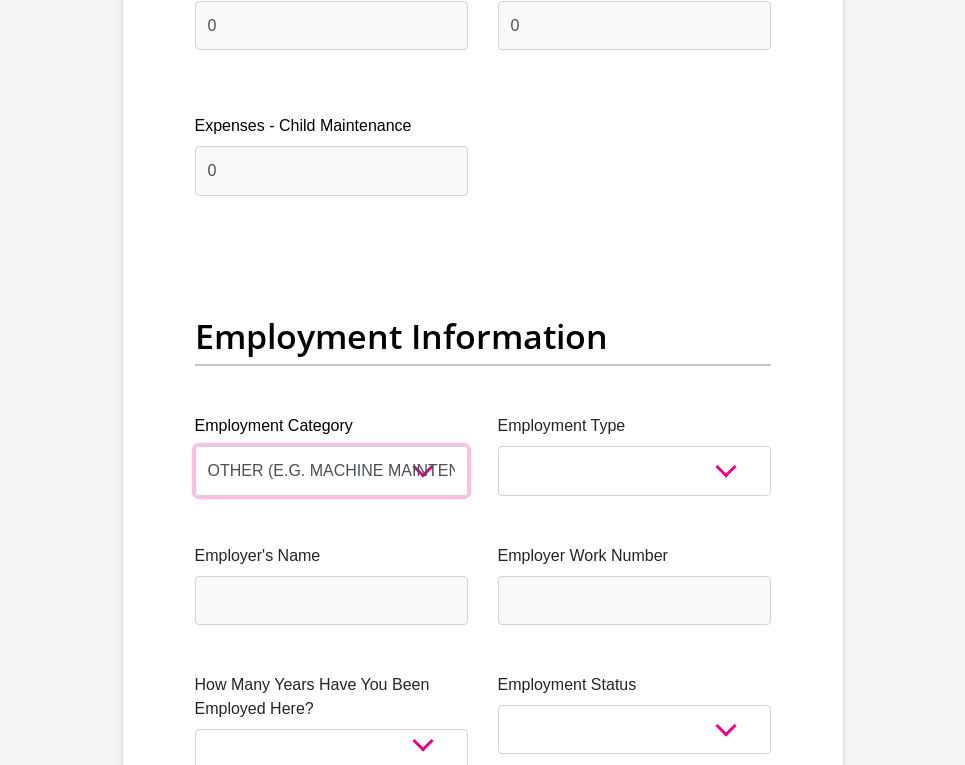 click on "AGRICULTURE
ALCOHOL & TOBACCO
CONSTRUCTION MATERIALS
METALLURGY
EQUIPMENT FOR RENEWABLE ENERGY
SPECIALIZED CONTRACTORS
CAR
GAMING (INCL. INTERNET
OTHER WHOLESALE
UNLICENSED PHARMACEUTICALS
CURRENCY EXCHANGE HOUSES
OTHER FINANCIAL INSTITUTIONS & INSURANCE
REAL ESTATE AGENTS
OIL & GAS
OTHER MATERIALS (E.G. IRON ORE)
PRECIOUS STONES & PRECIOUS METALS
POLITICAL ORGANIZATIONS
RELIGIOUS ORGANIZATIONS(NOT SECTS)
ACTI. HAVING BUSINESS DEAL WITH PUBLIC ADMINISTRATION
LAUNDROMATS" at bounding box center (331, 470) 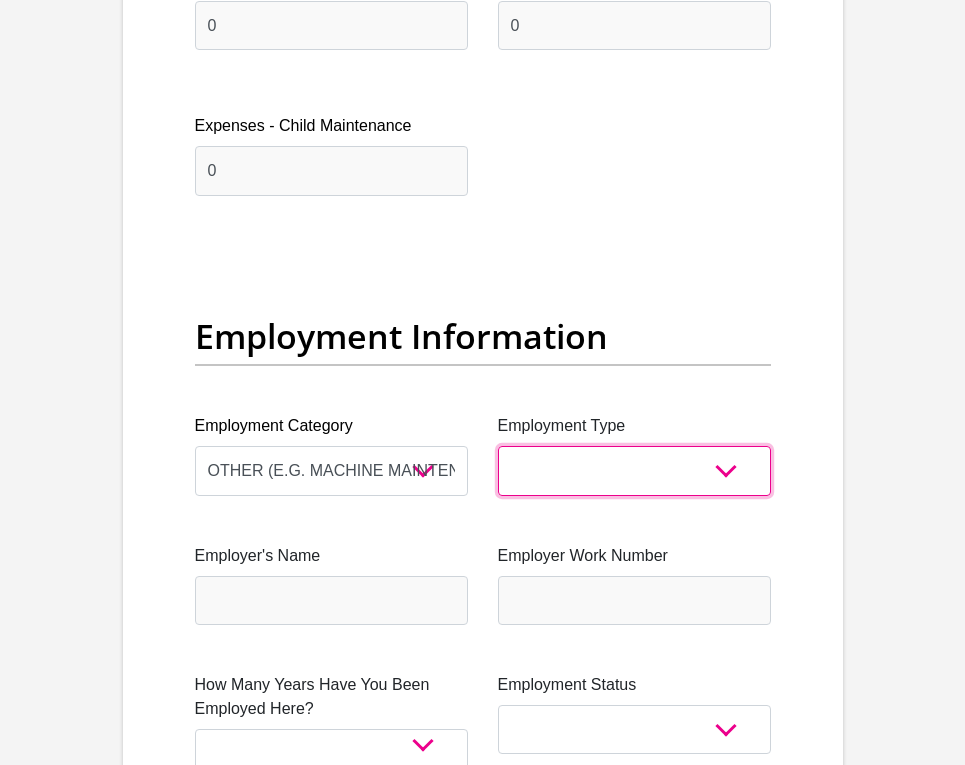 click on "College/Lecturer
Craft Seller
Creative
Driver
Executive
Farmer
Forces - Non Commissioned
Forces - Officer
Hawker
Housewife
Labourer
Licenced Professional
Manager
Miner
Non Licenced Professional
Office Staff/Clerk
Outside Worker
Pensioner
Permanent Teacher
Production/Manufacturing
Sales
Self-Employed
Semi-Professional Worker
Service Industry  Social Worker  Student" at bounding box center (634, 470) 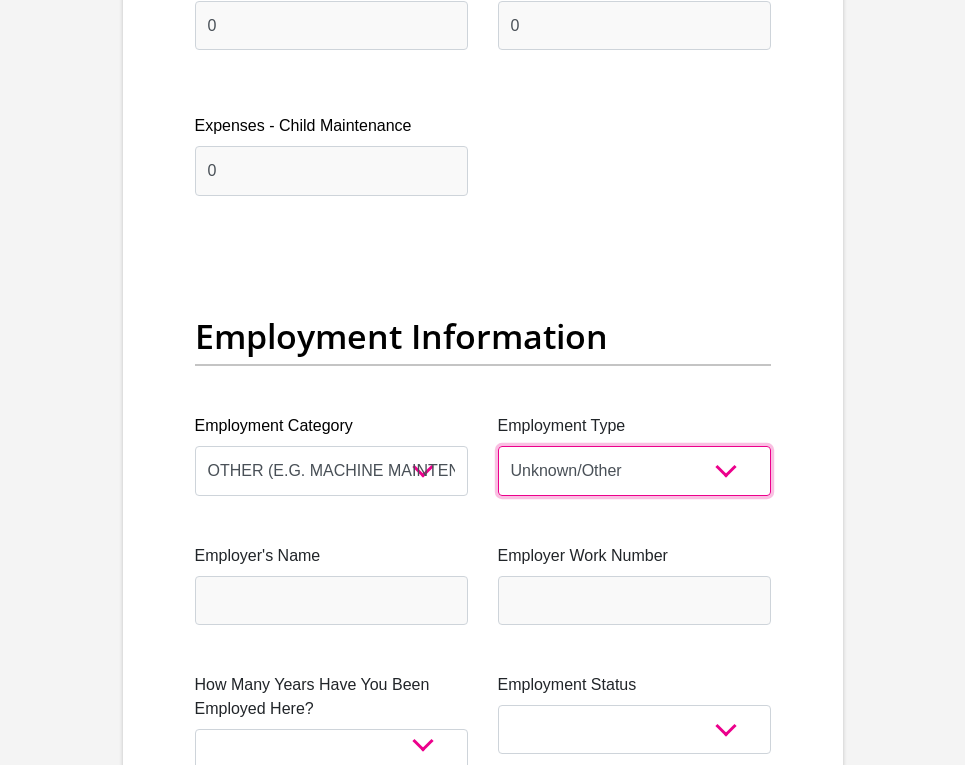 click on "College/Lecturer
Craft Seller
Creative
Driver
Executive
Farmer
Forces - Non Commissioned
Forces - Officer
Hawker
Housewife
Labourer
Licenced Professional
Manager
Miner
Non Licenced Professional
Office Staff/Clerk
Outside Worker
Pensioner
Permanent Teacher
Production/Manufacturing
Sales
Self-Employed
Semi-Professional Worker
Service Industry  Social Worker  Student" at bounding box center [634, 470] 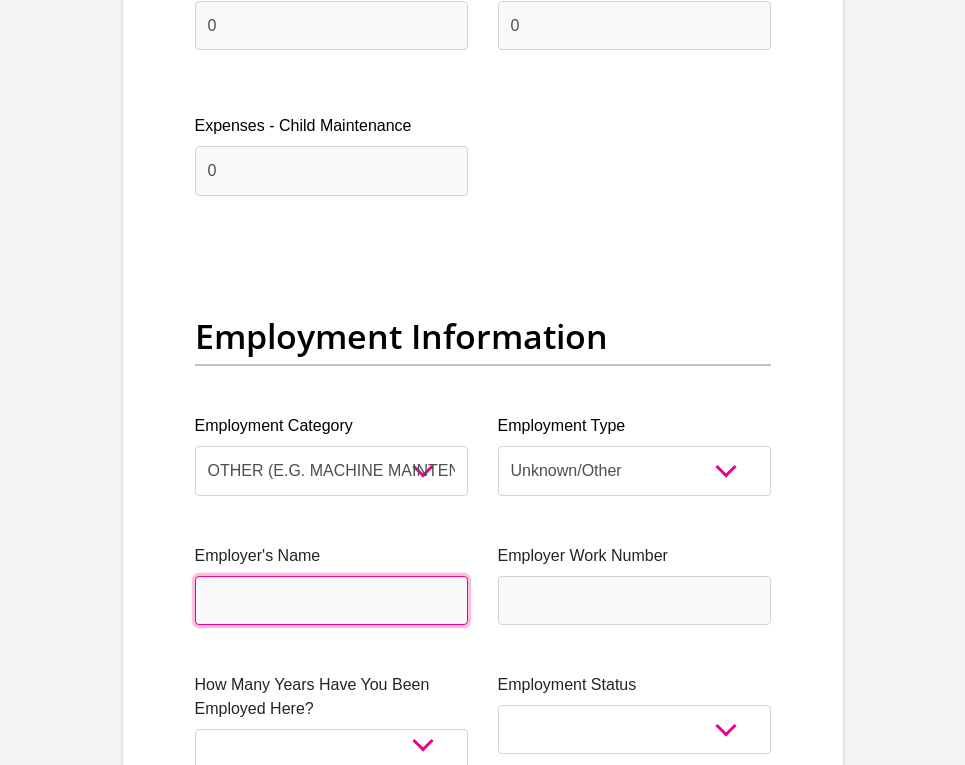click on "Employer's Name" at bounding box center (331, 600) 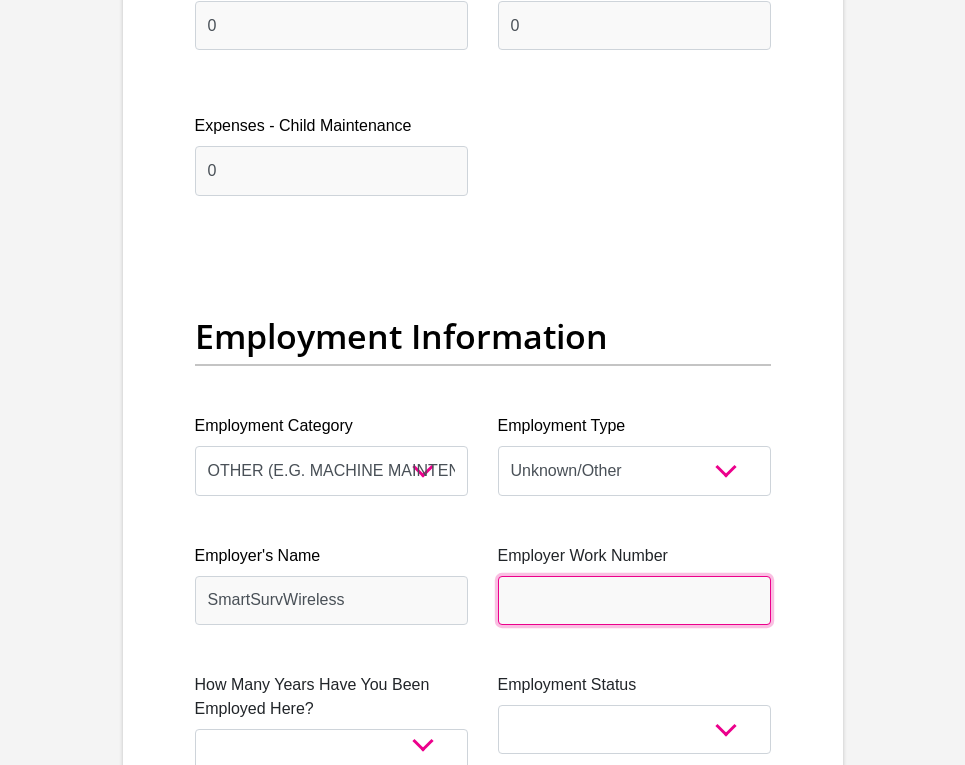 click on "Employer Work Number" at bounding box center (634, 600) 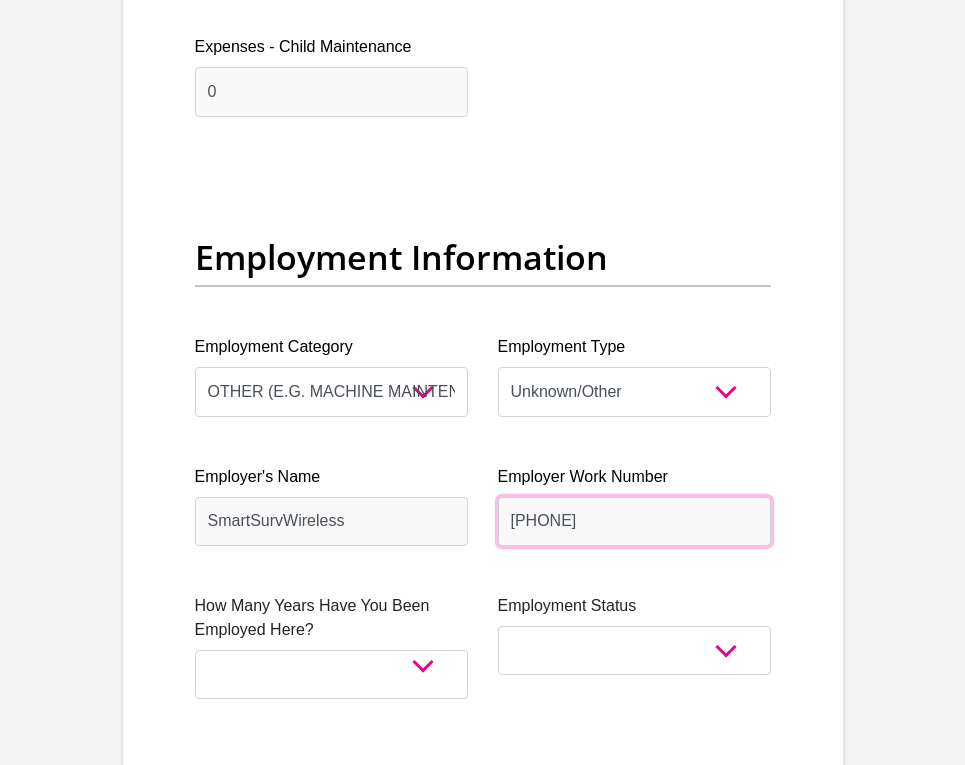 scroll, scrollTop: 3905, scrollLeft: 0, axis: vertical 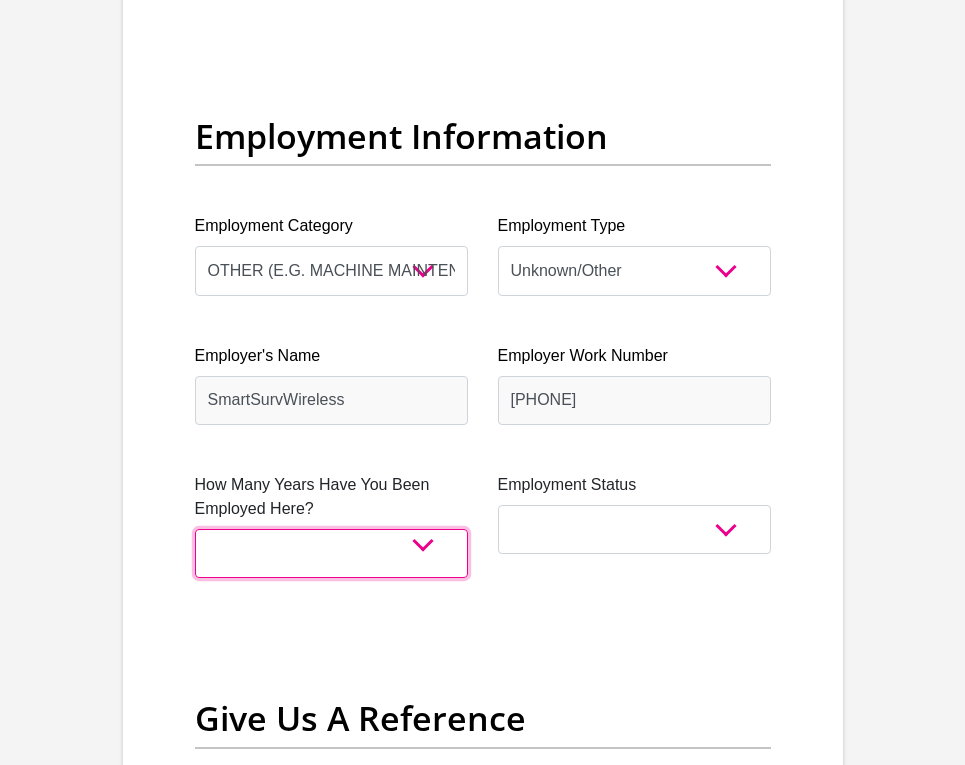 click on "less than 1 year
1-3 years
3-5 years
5+ years" at bounding box center [331, 553] 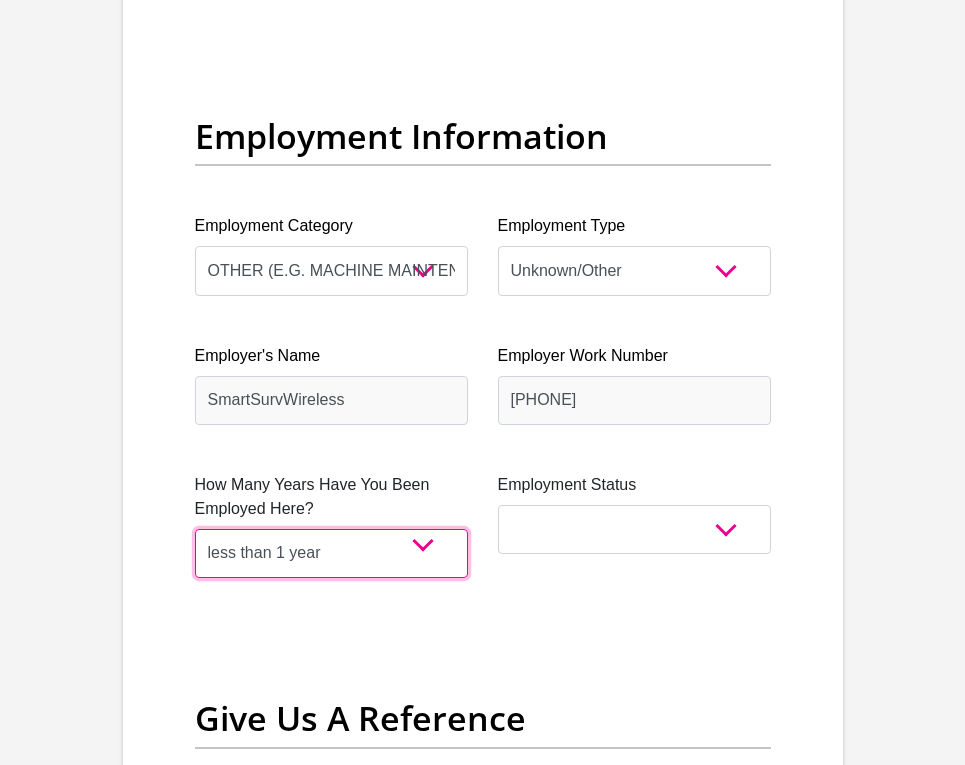 click on "less than 1 year
1-3 years
3-5 years
5+ years" at bounding box center (331, 553) 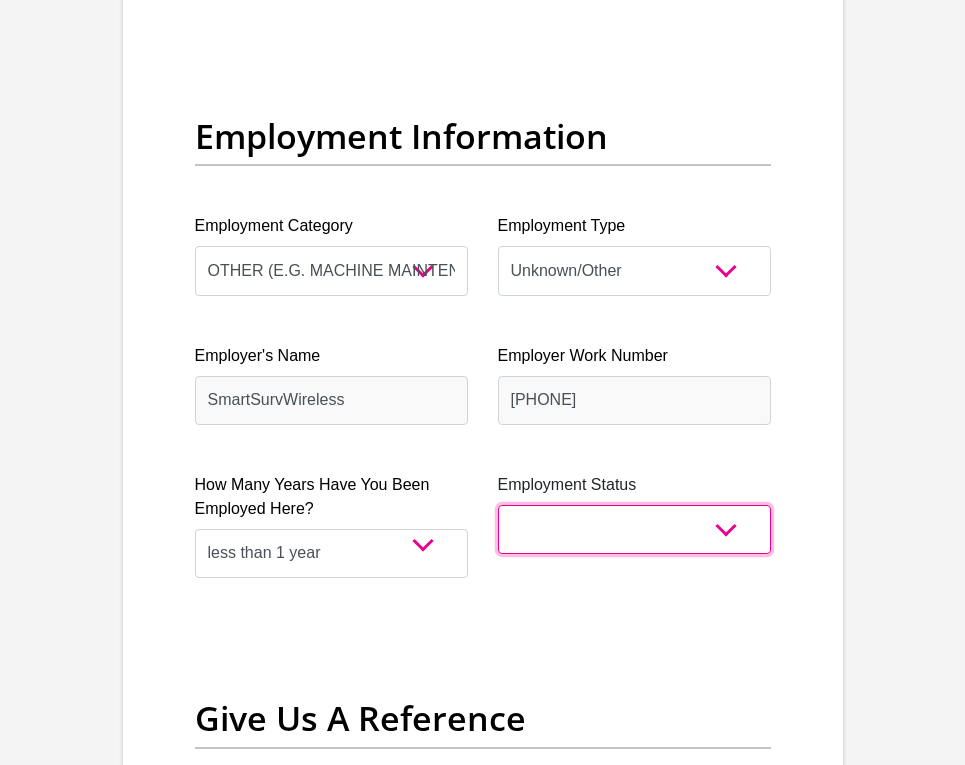click on "Permanent/Full-time
Part-time/Casual
Contract Worker
Self-Employed
Housewife
Retired
Student
Medically Boarded
Disability
Unemployed" at bounding box center (634, 529) 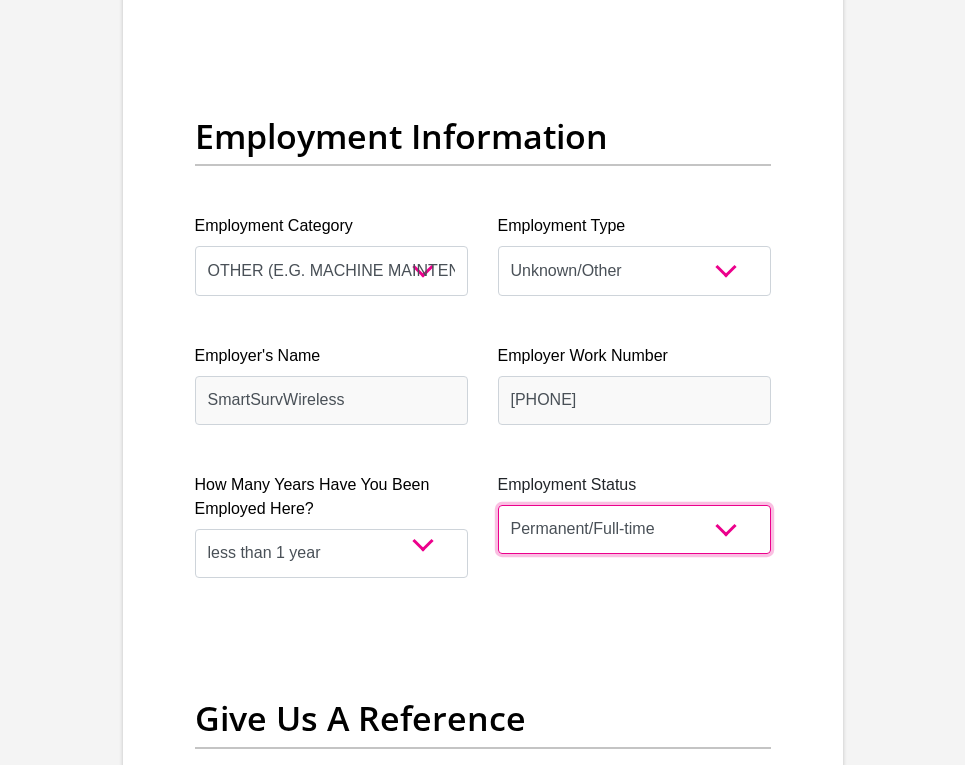 click on "Permanent/Full-time
Part-time/Casual
Contract Worker
Self-Employed
Housewife
Retired
Student
Medically Boarded
Disability
Unemployed" at bounding box center [634, 529] 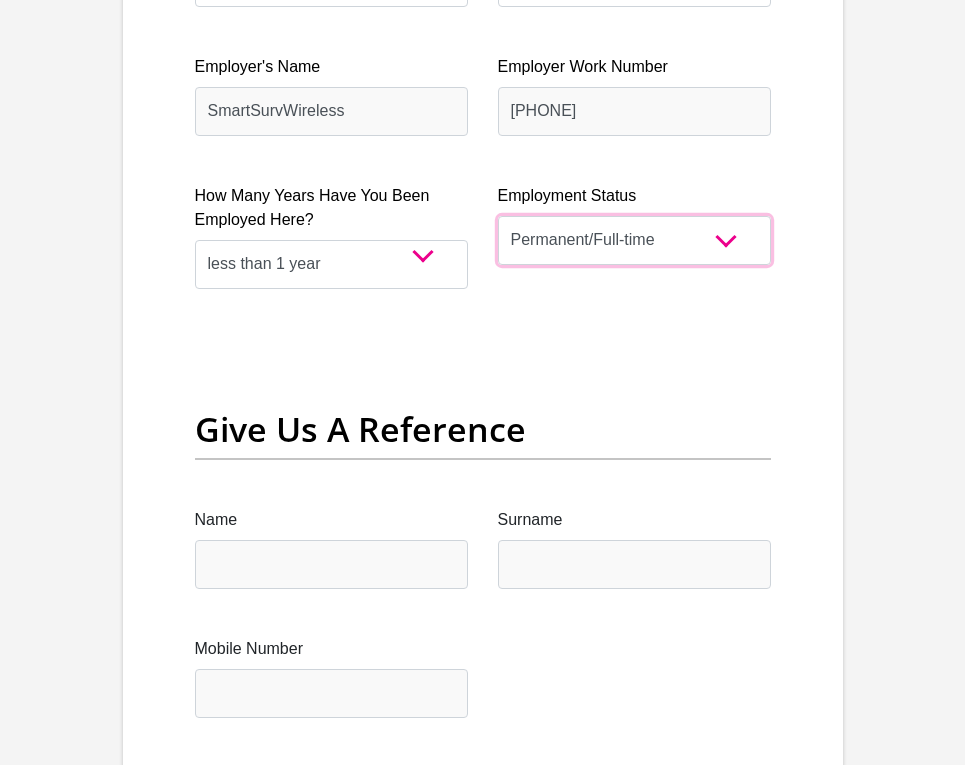 scroll, scrollTop: 4205, scrollLeft: 0, axis: vertical 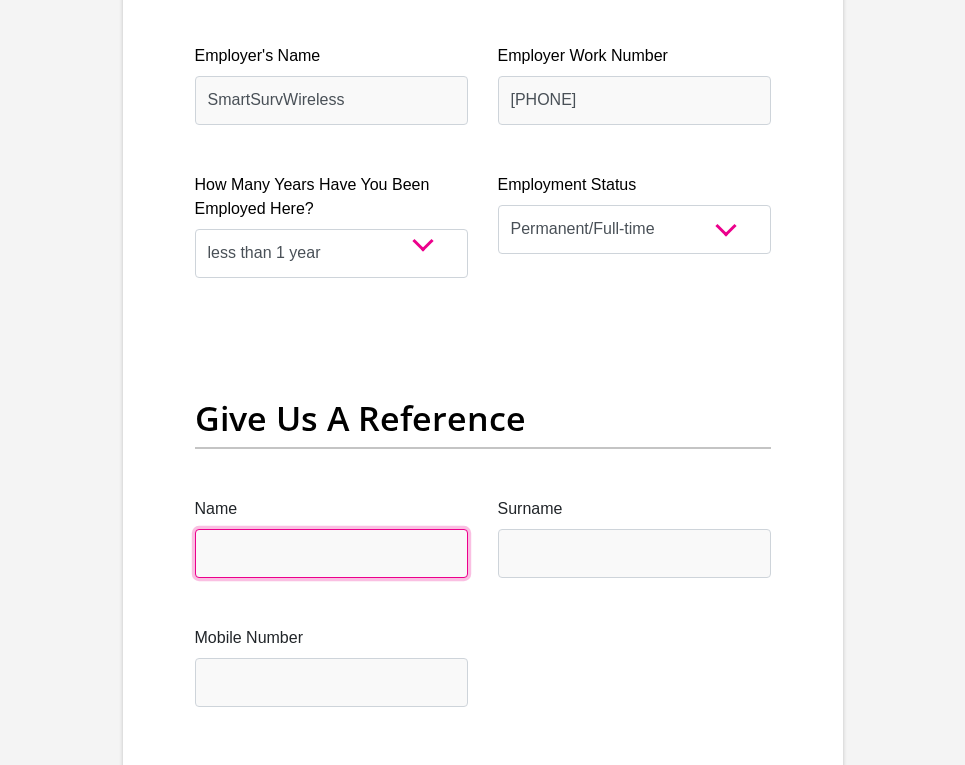 click on "Name" at bounding box center (331, 553) 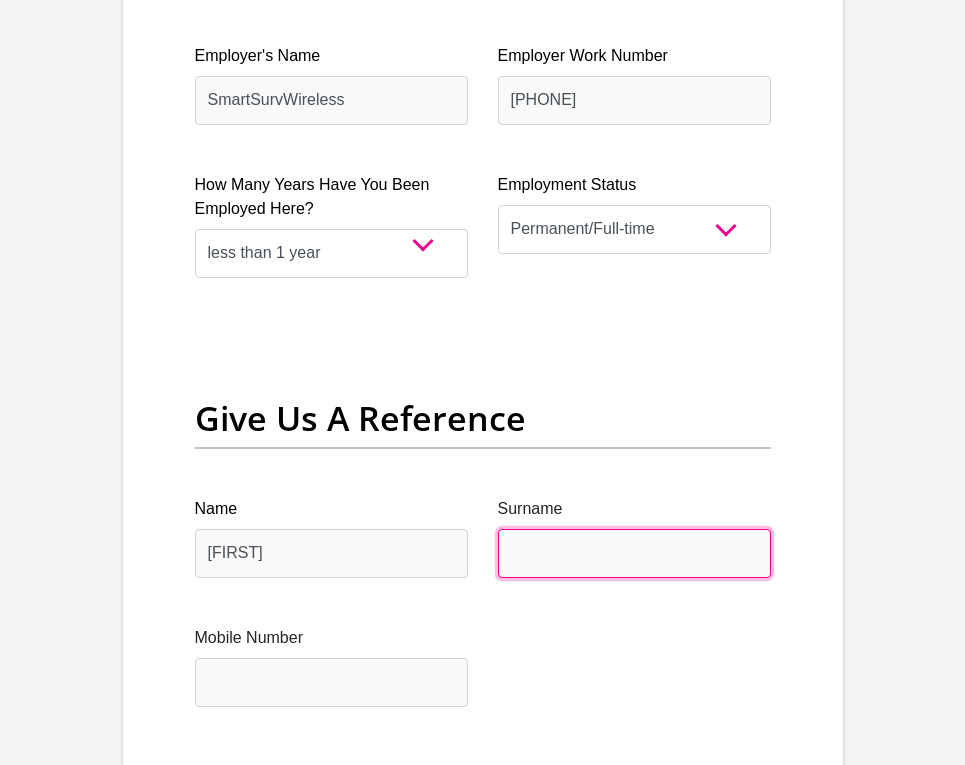 click on "Surname" at bounding box center (634, 553) 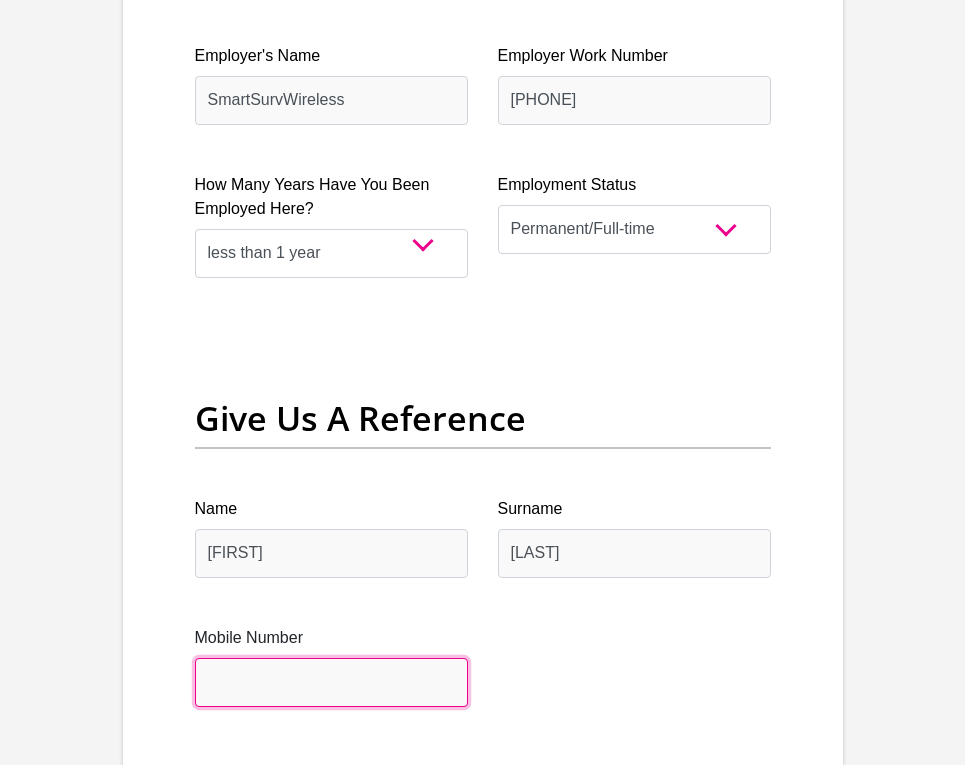click on "Mobile Number" at bounding box center [331, 682] 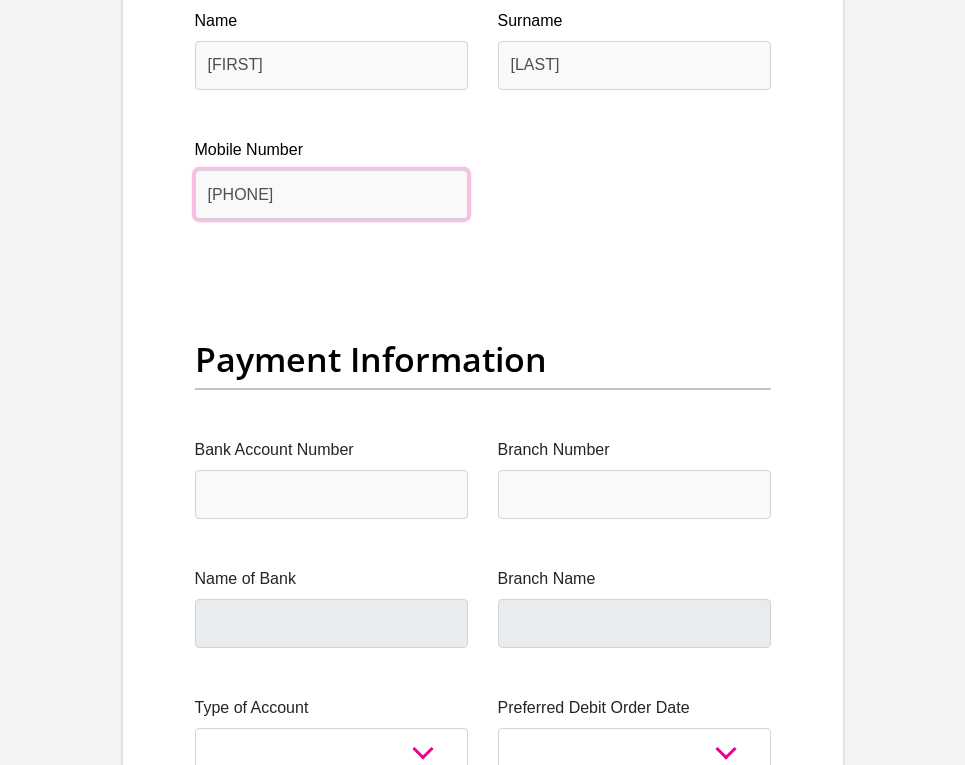 scroll, scrollTop: 4705, scrollLeft: 0, axis: vertical 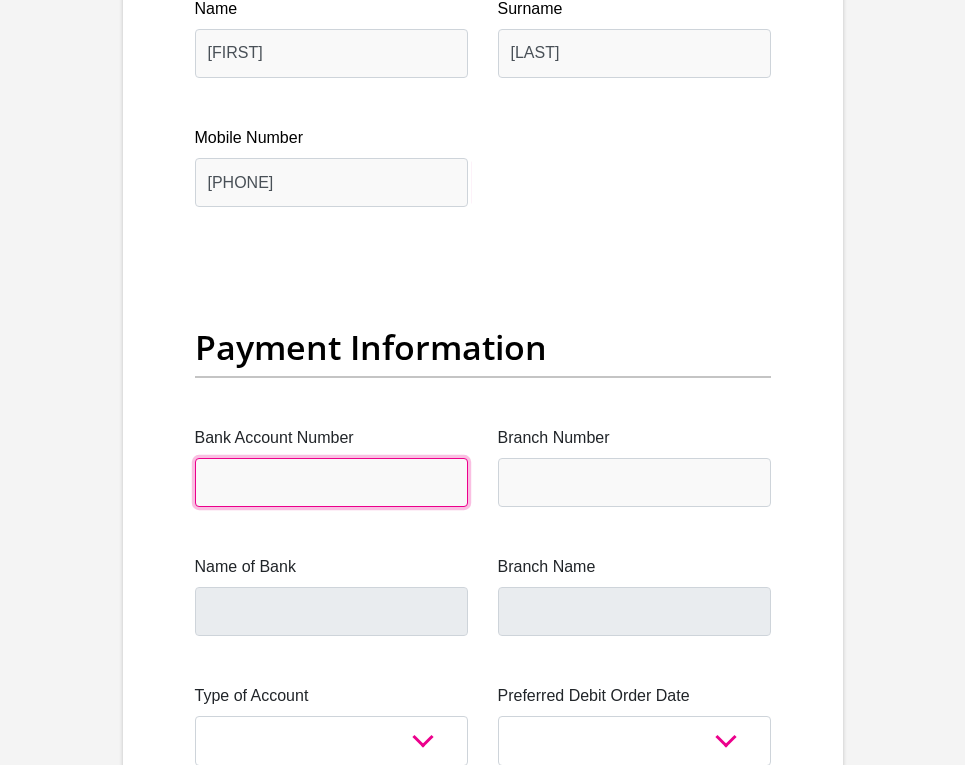 click on "Bank Account Number" at bounding box center [331, 482] 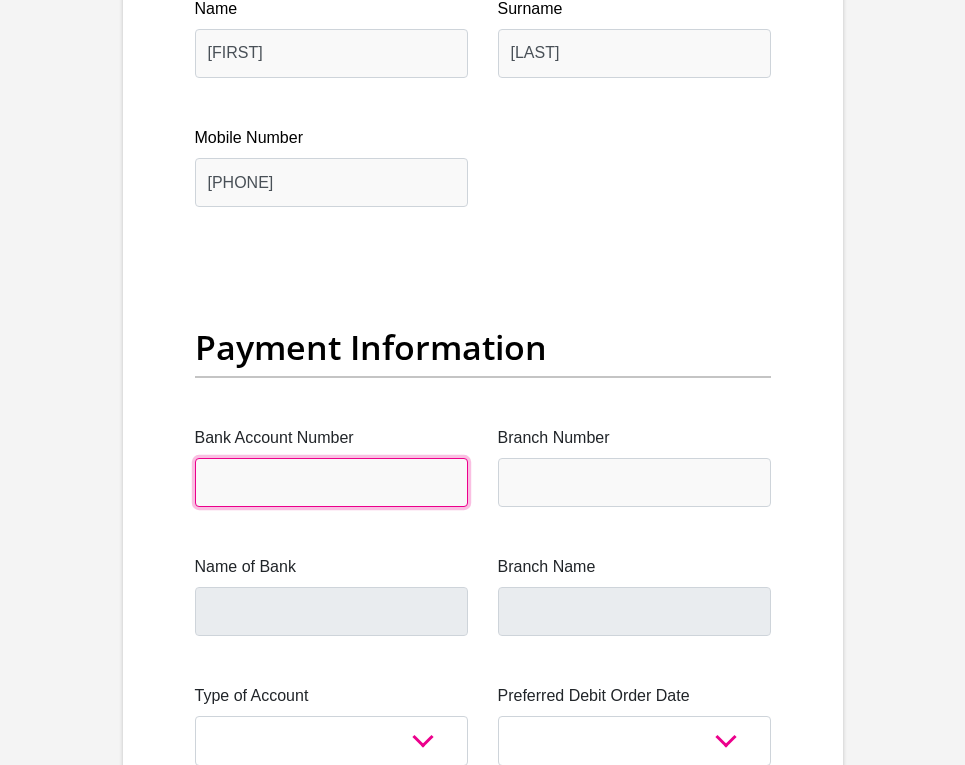 type on "[NUMBER]" 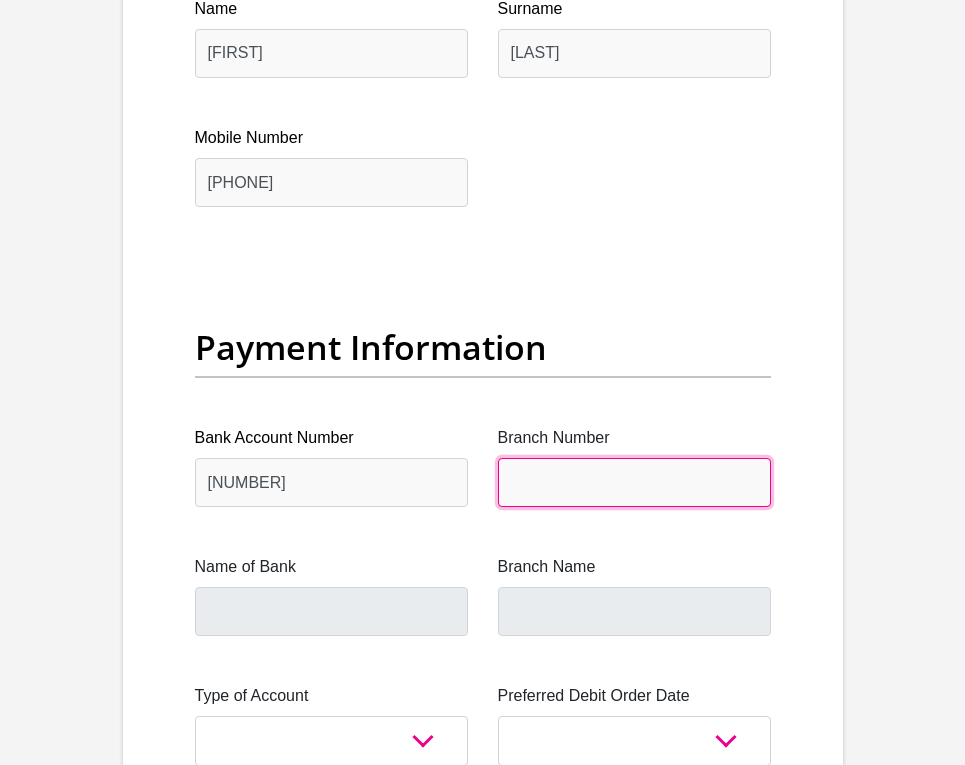 click on "Branch Number" at bounding box center [634, 482] 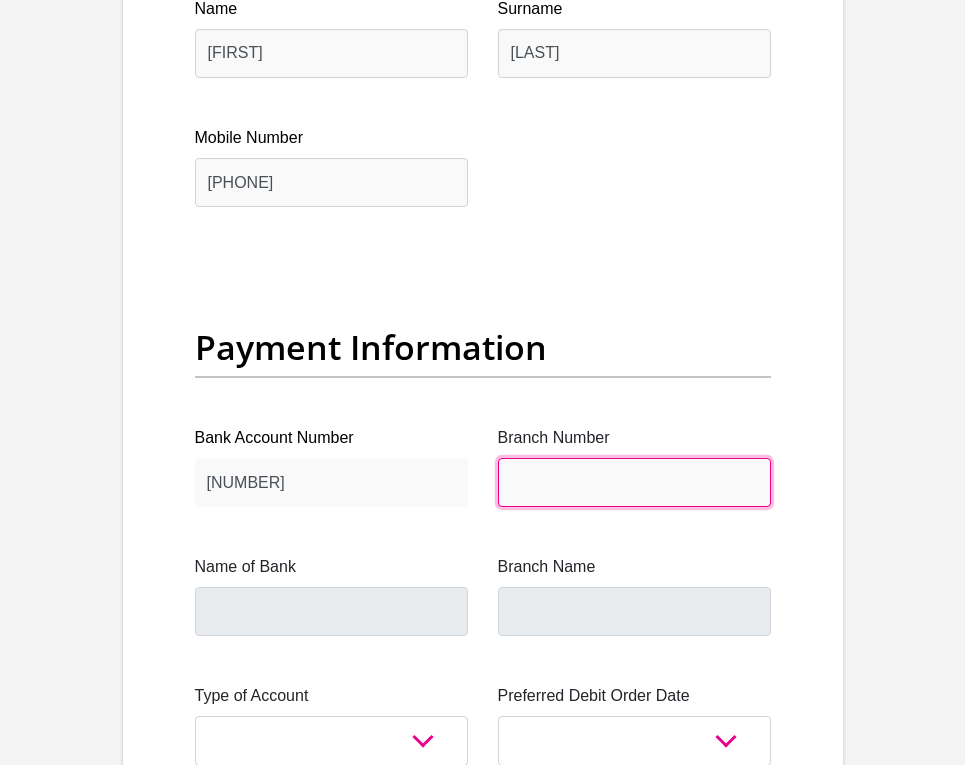 type on "470010" 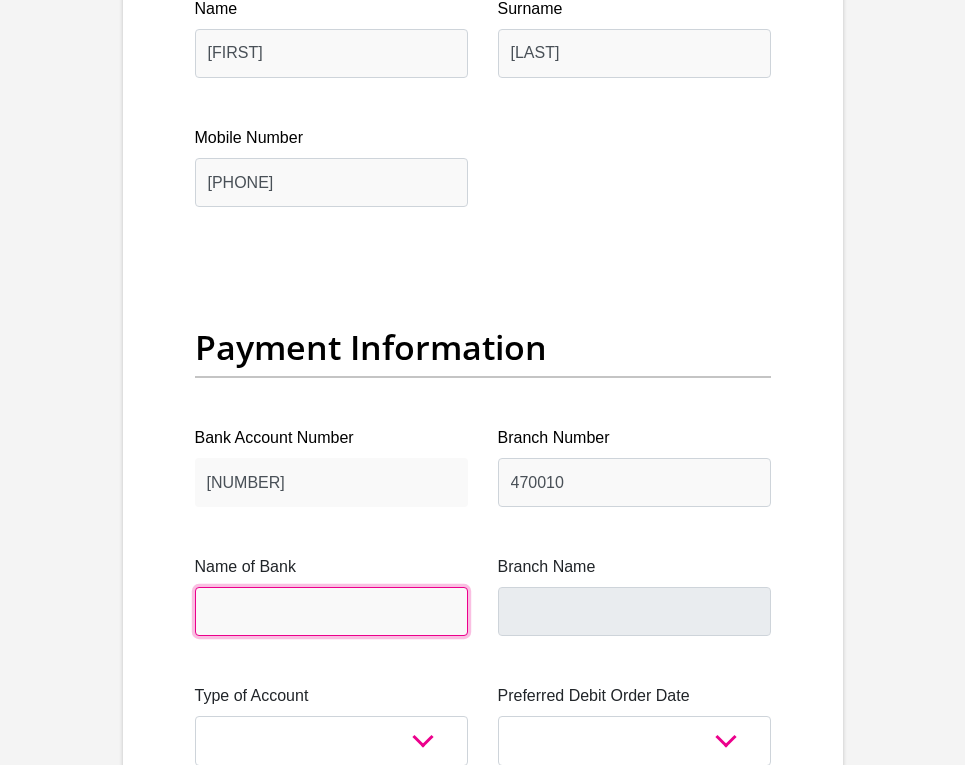 click on "Name of Bank" at bounding box center (331, 611) 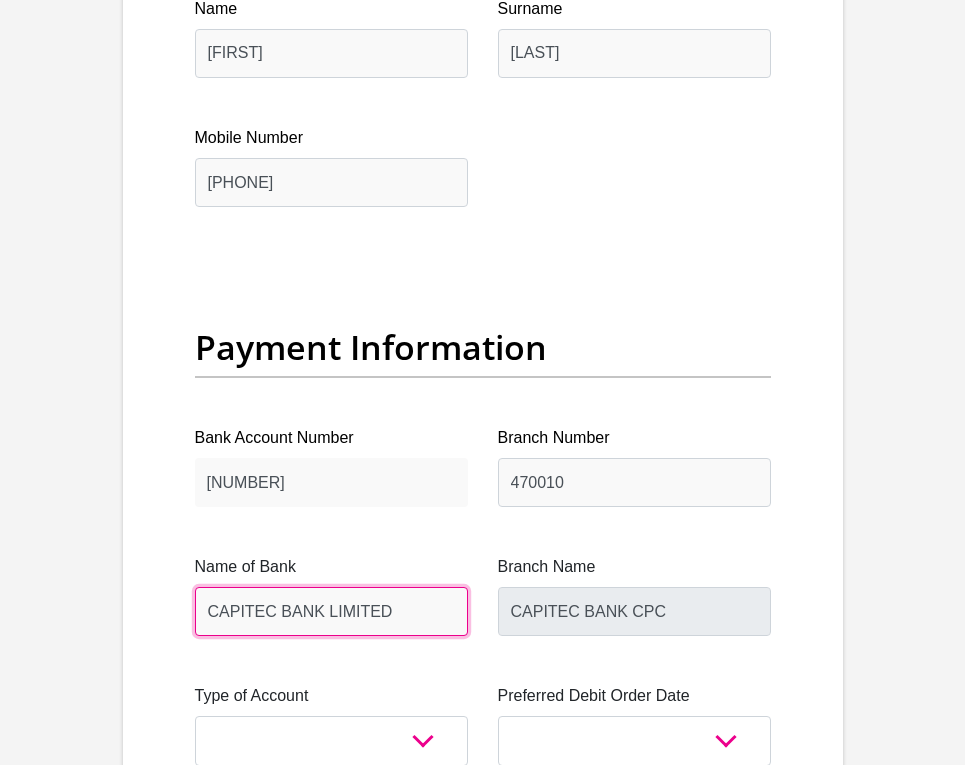 click on "CAPITEC BANK LIMITED" at bounding box center [331, 611] 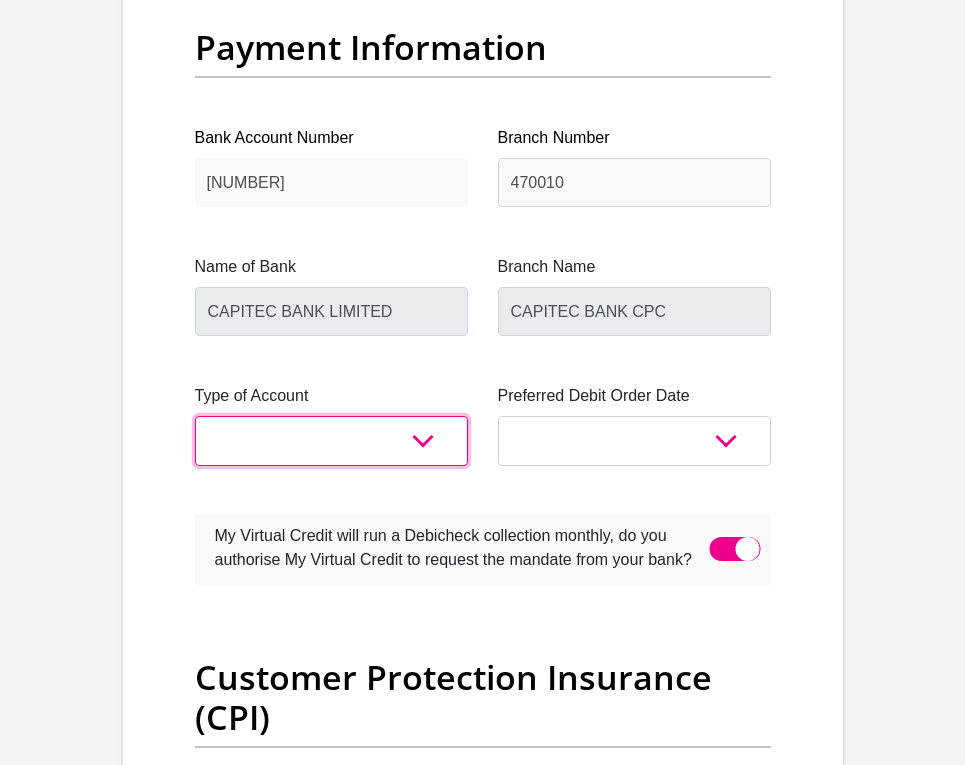 click on "Cheque
Savings" at bounding box center [331, 440] 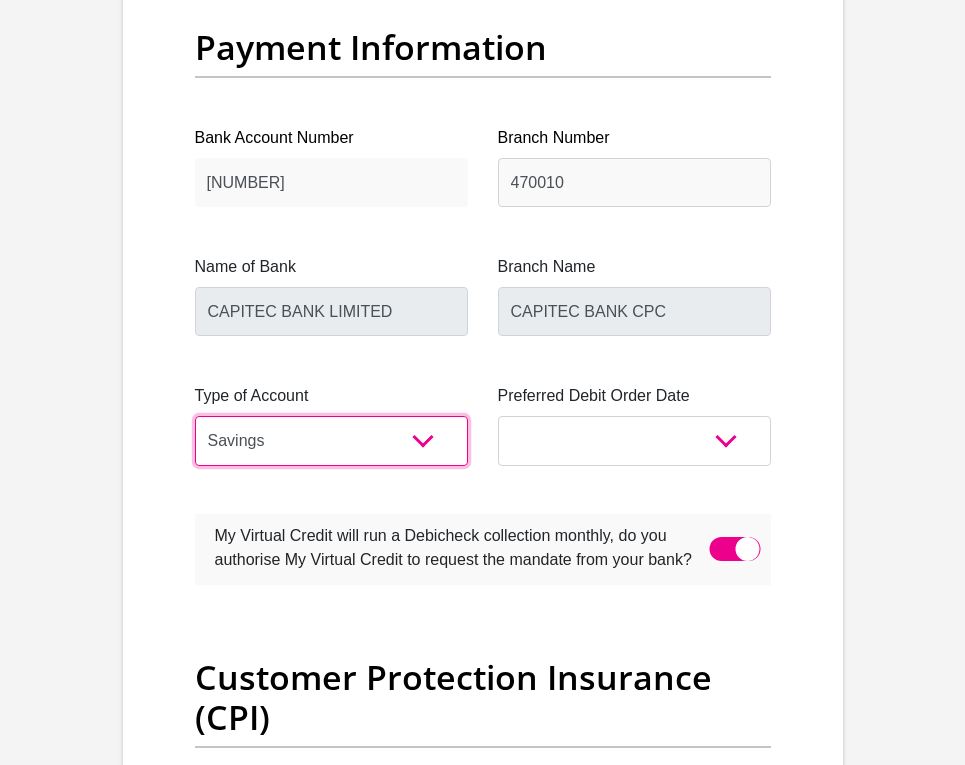 click on "Cheque
Savings" at bounding box center [331, 440] 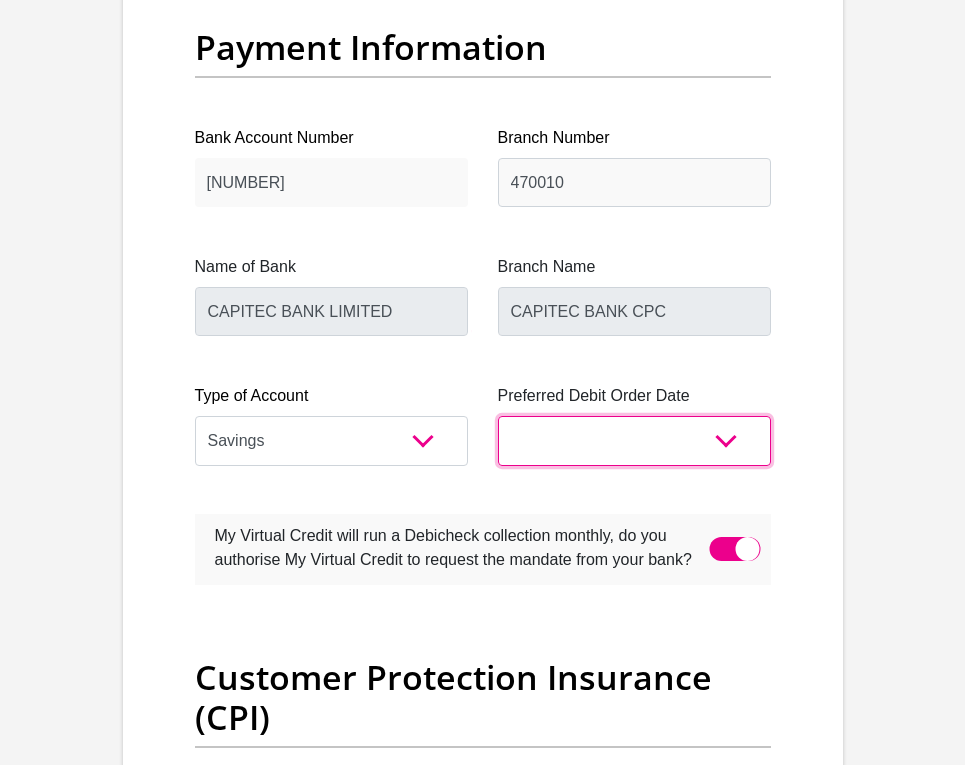 click on "1st
2nd
3rd
4th
5th
7th
18th
19th
20th
21st
22nd
23rd
24th
25th
26th
27th
28th
29th
30th" at bounding box center [634, 440] 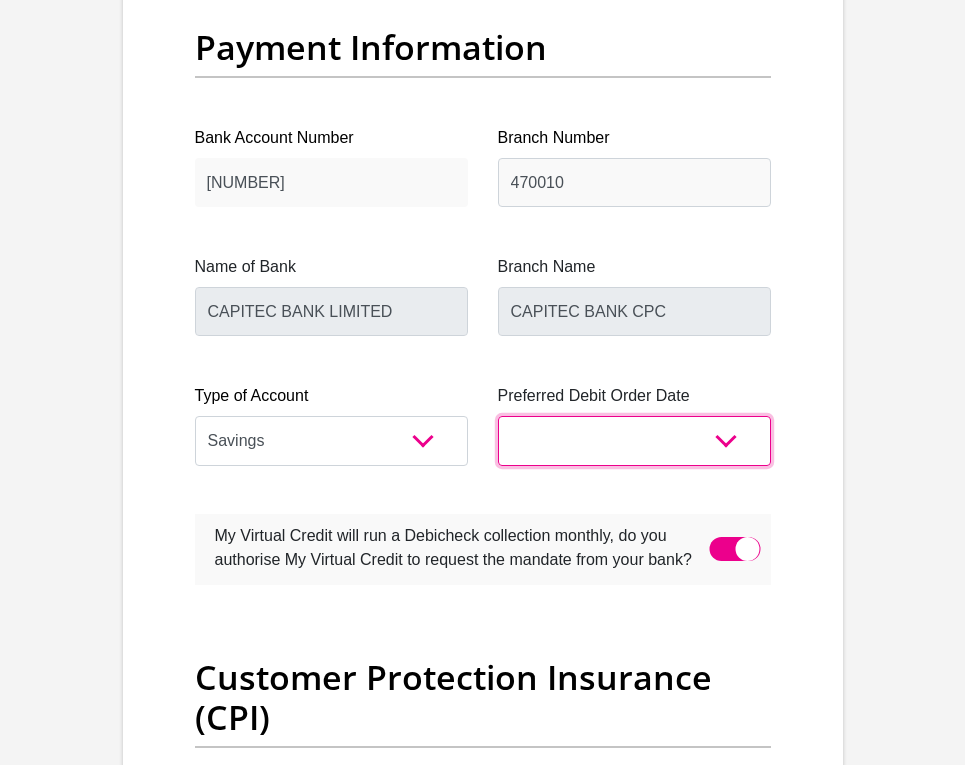select on "1" 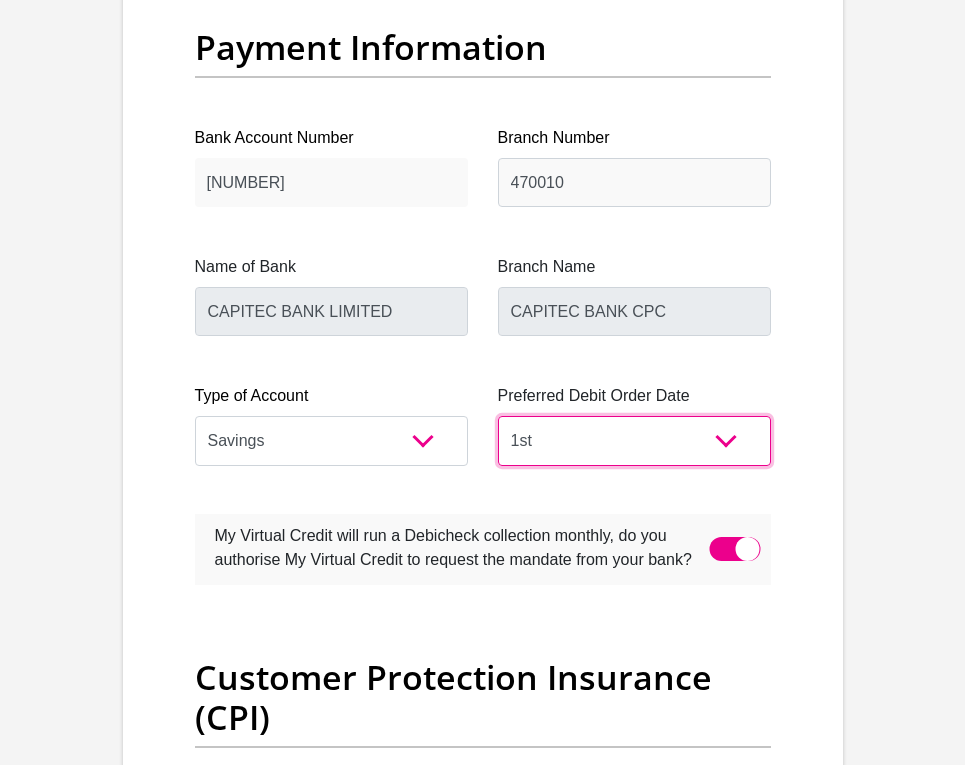 click on "1st
2nd
3rd
4th
5th
7th
18th
19th
20th
21st
22nd
23rd
24th
25th
26th
27th
28th
29th
30th" at bounding box center (634, 440) 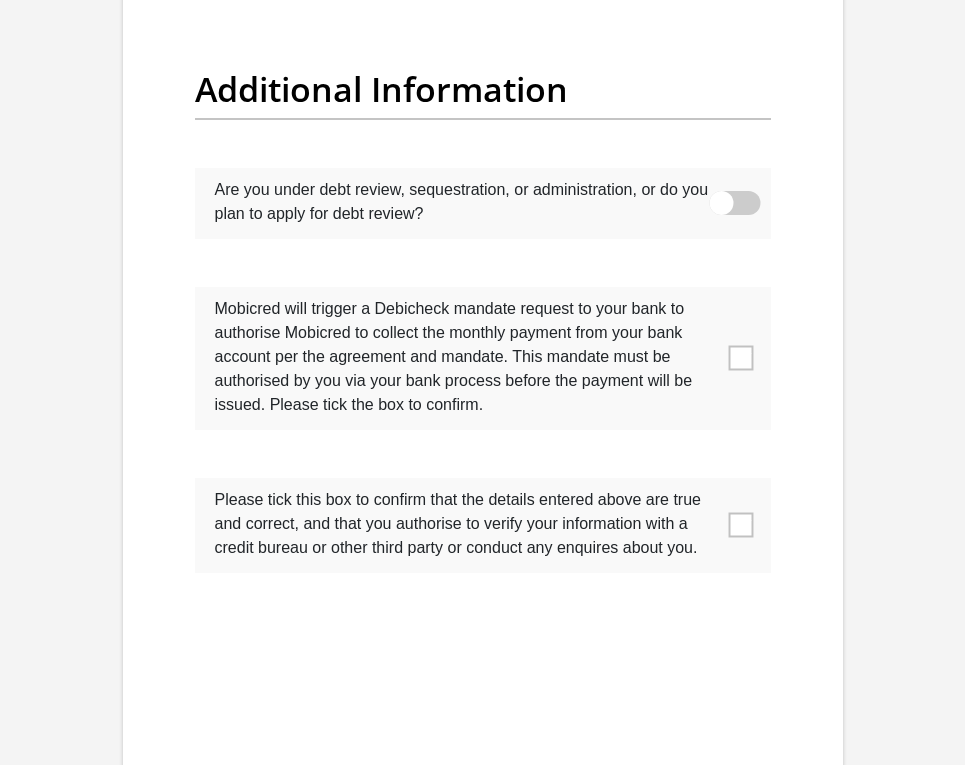 scroll, scrollTop: 7005, scrollLeft: 0, axis: vertical 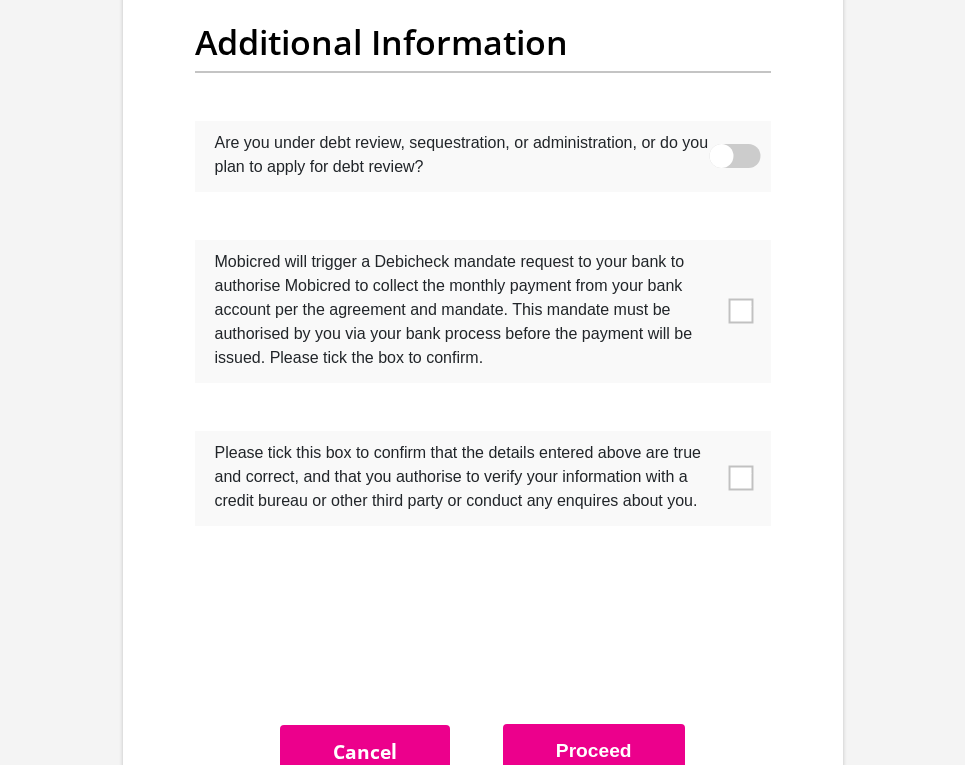 click at bounding box center (740, 478) 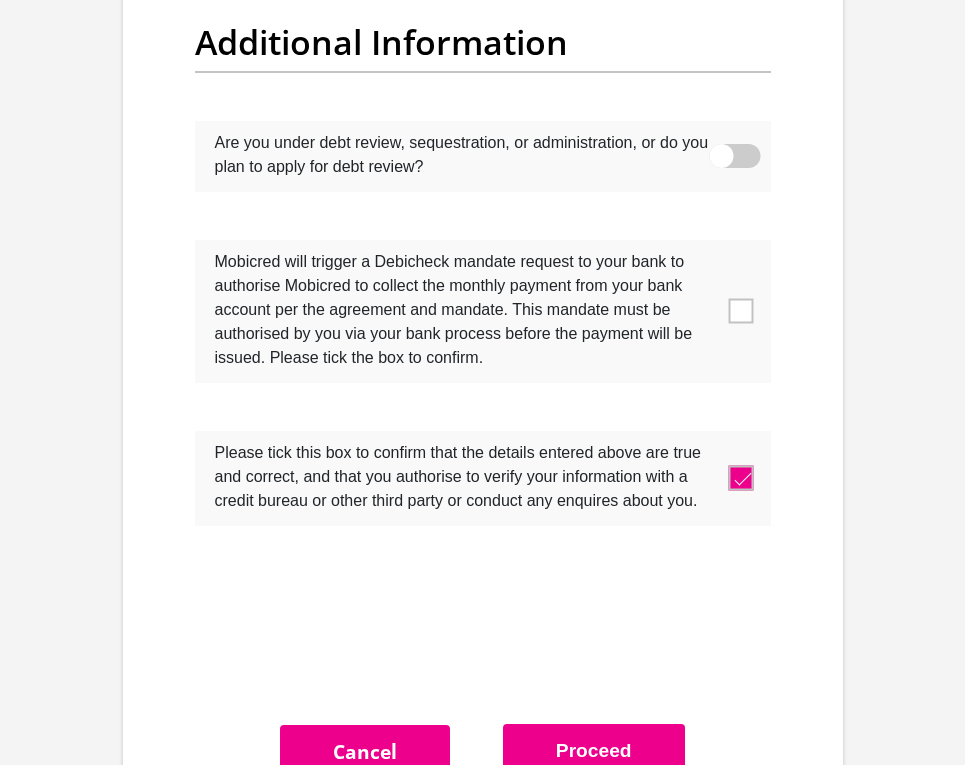 click at bounding box center [483, 311] 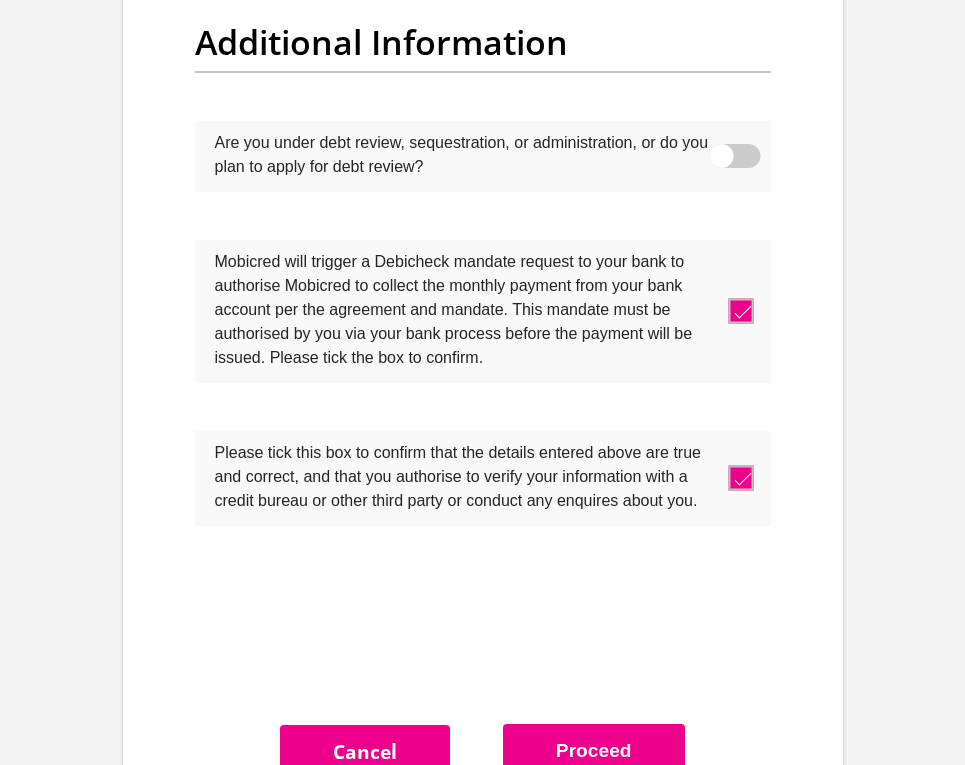 scroll, scrollTop: 7238, scrollLeft: 0, axis: vertical 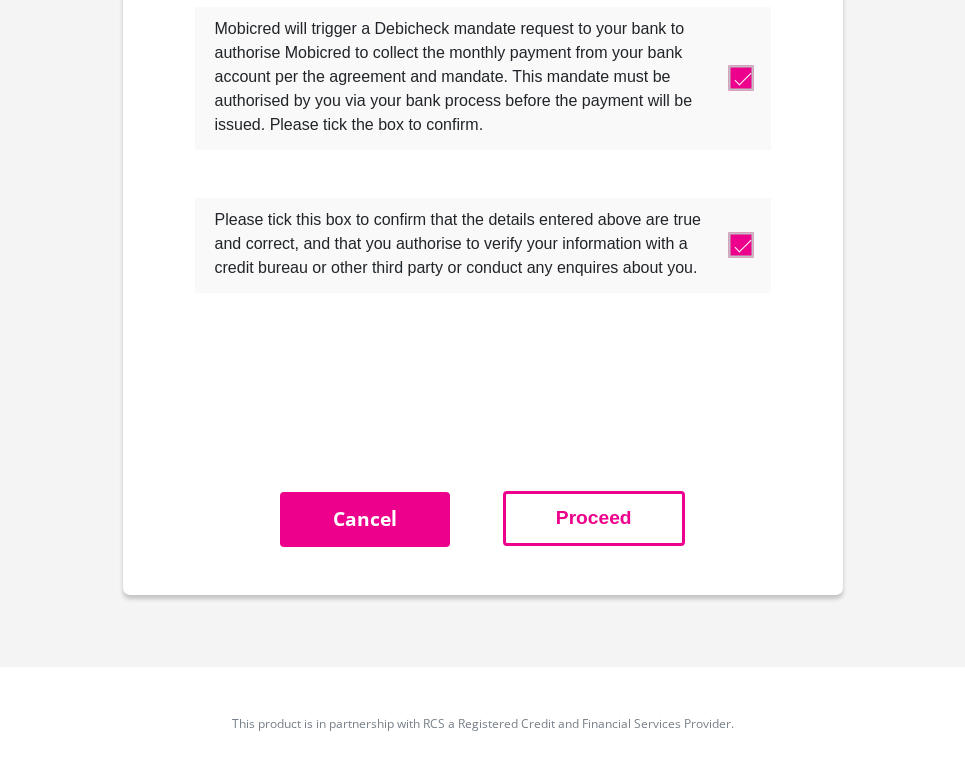 click on "Proceed" at bounding box center (594, 518) 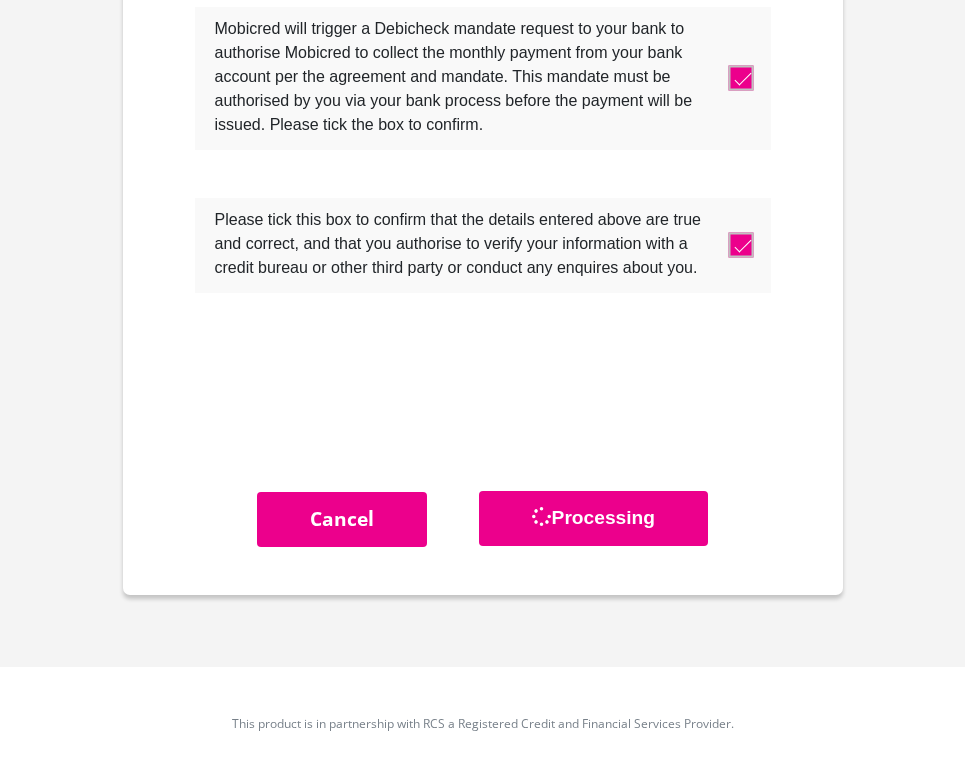 scroll, scrollTop: 0, scrollLeft: 0, axis: both 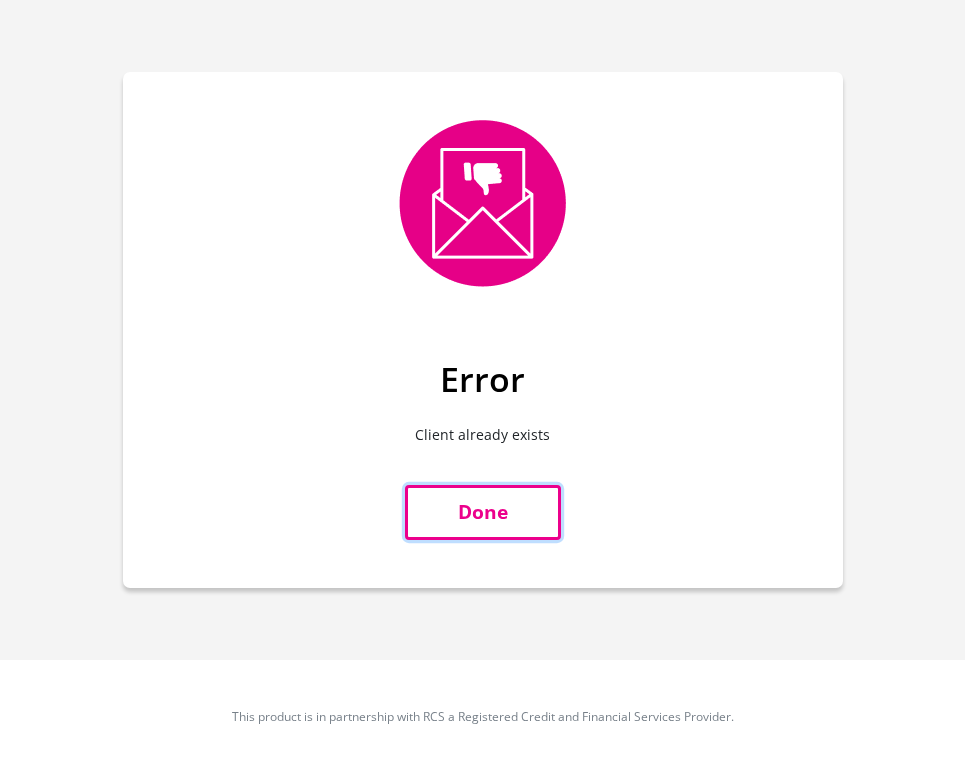 click on "Done" at bounding box center [483, 512] 